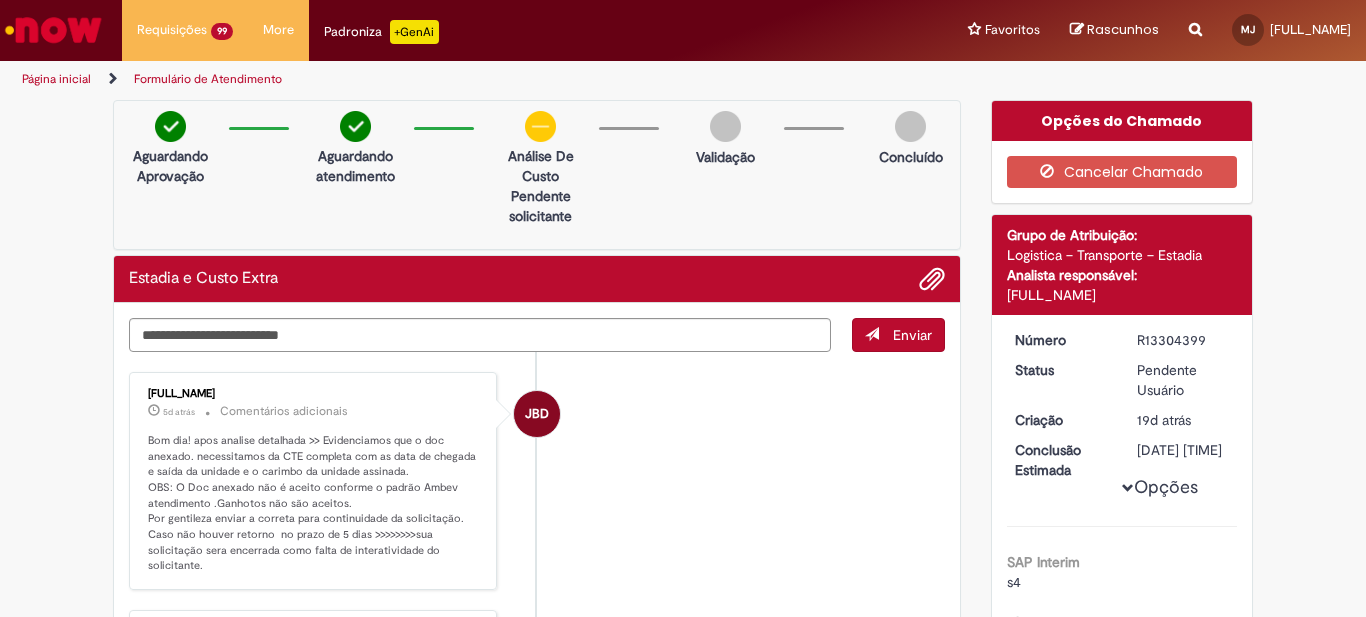 scroll, scrollTop: 0, scrollLeft: 0, axis: both 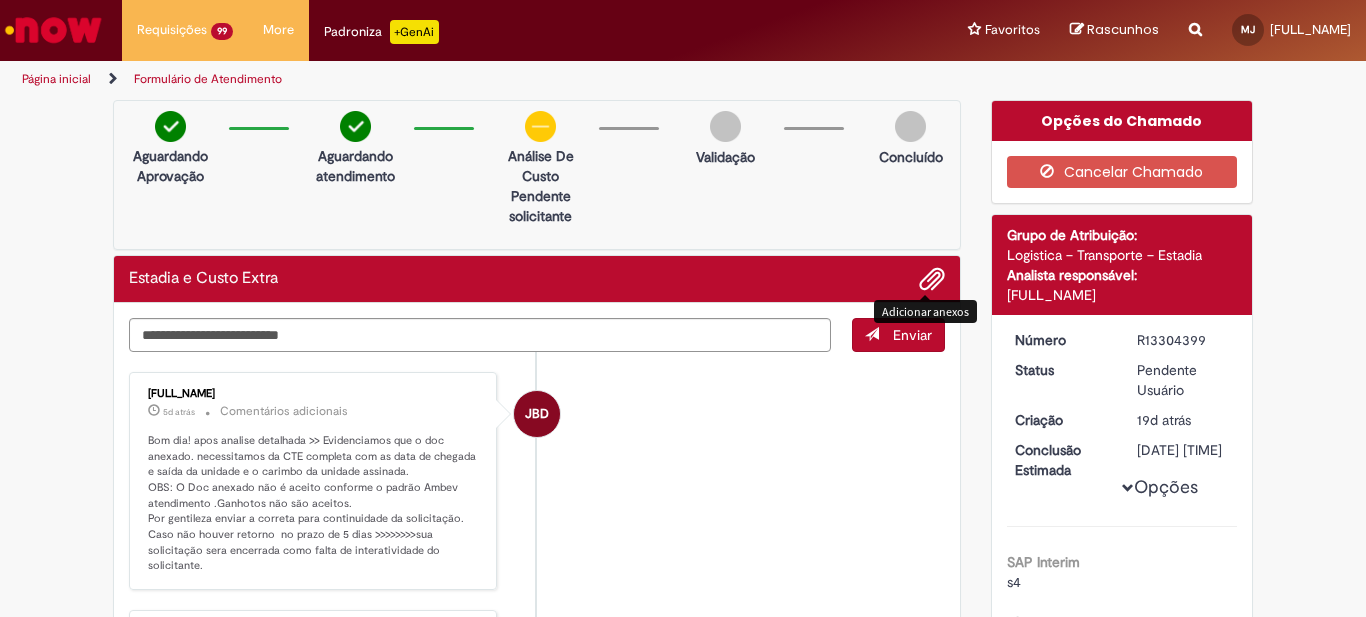 click at bounding box center [932, 280] 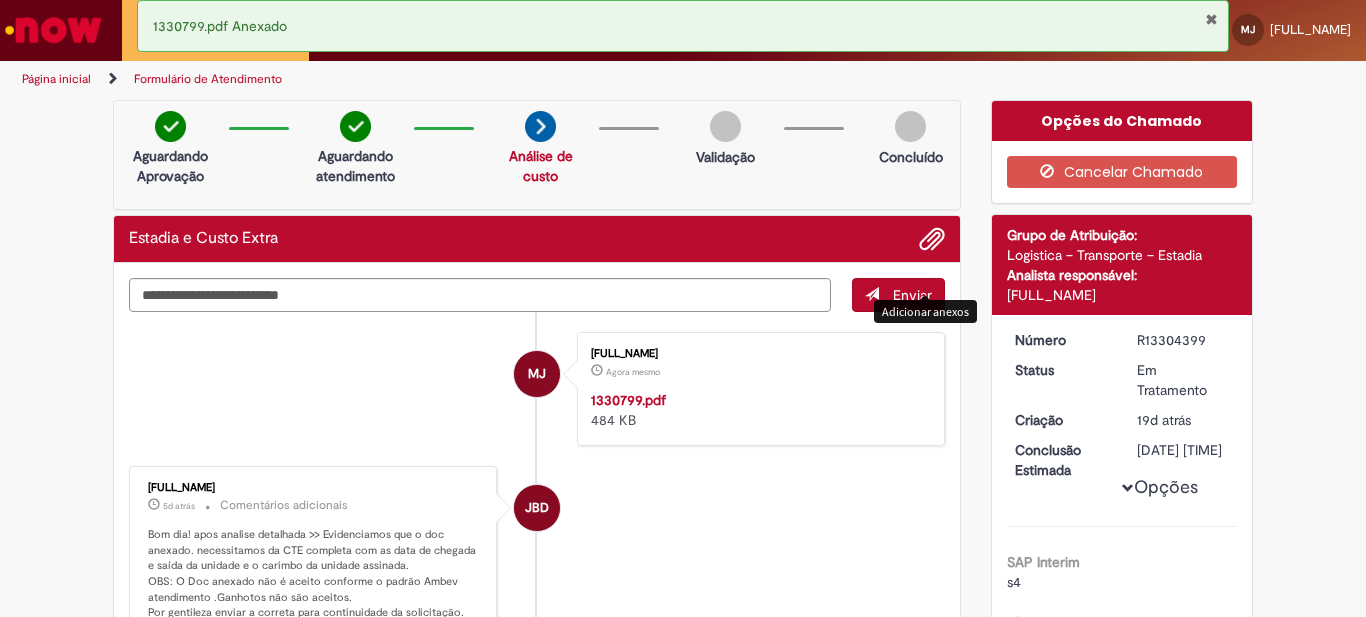 click on "JBD
JUAREZ BARROS DE OLIVEIRA FILHO
5d atrás 5 dias atrás     Comentários adicionais
Bom dia! apos analise detalhada >> Evidenciamos que o doc anexado. necessitamos da CTE completa com as data de chegada e saída da unidade e o carimbo da unidade assinada.
OBS: O Doc anexado não é aceito conforme o padrão Ambev atendimento .Ganhotos não são aceitos.
Por gentileza enviar a correta para continuidade da solicitação.
Caso não houver retorno  no prazo de 5 dias >>>>>>>>sua solicitação sera encerrada como falta de interatividade do solicitante." at bounding box center (537, 575) 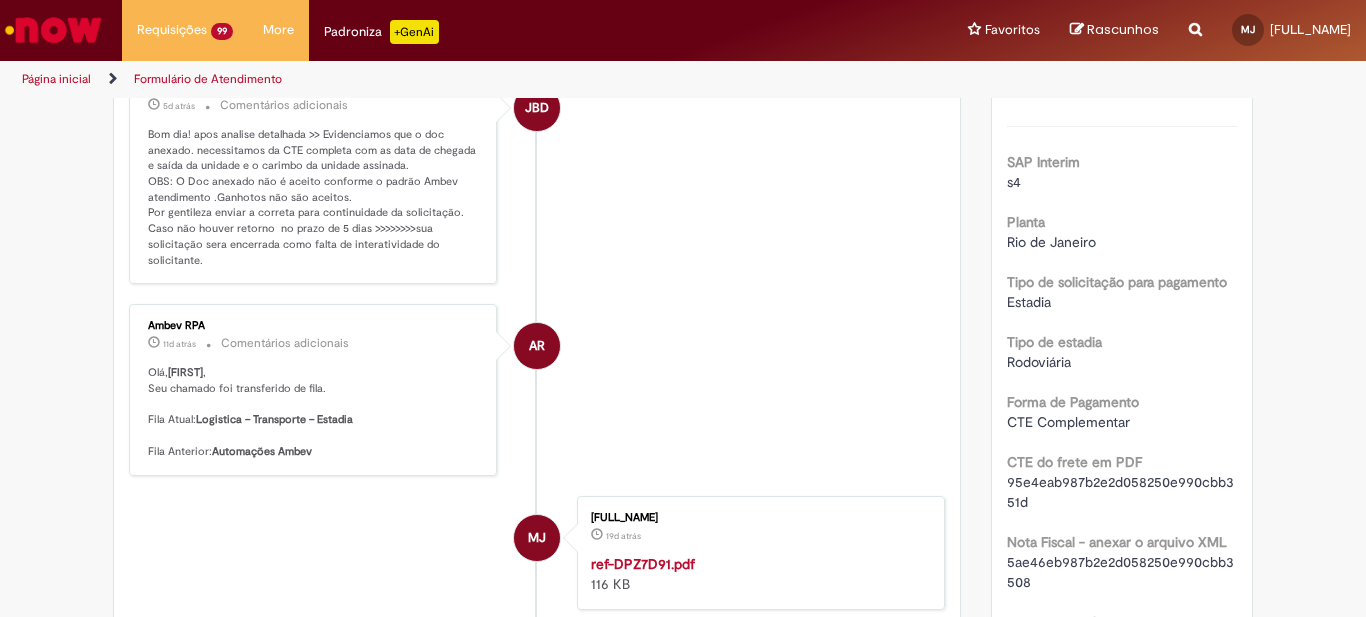 scroll, scrollTop: 0, scrollLeft: 0, axis: both 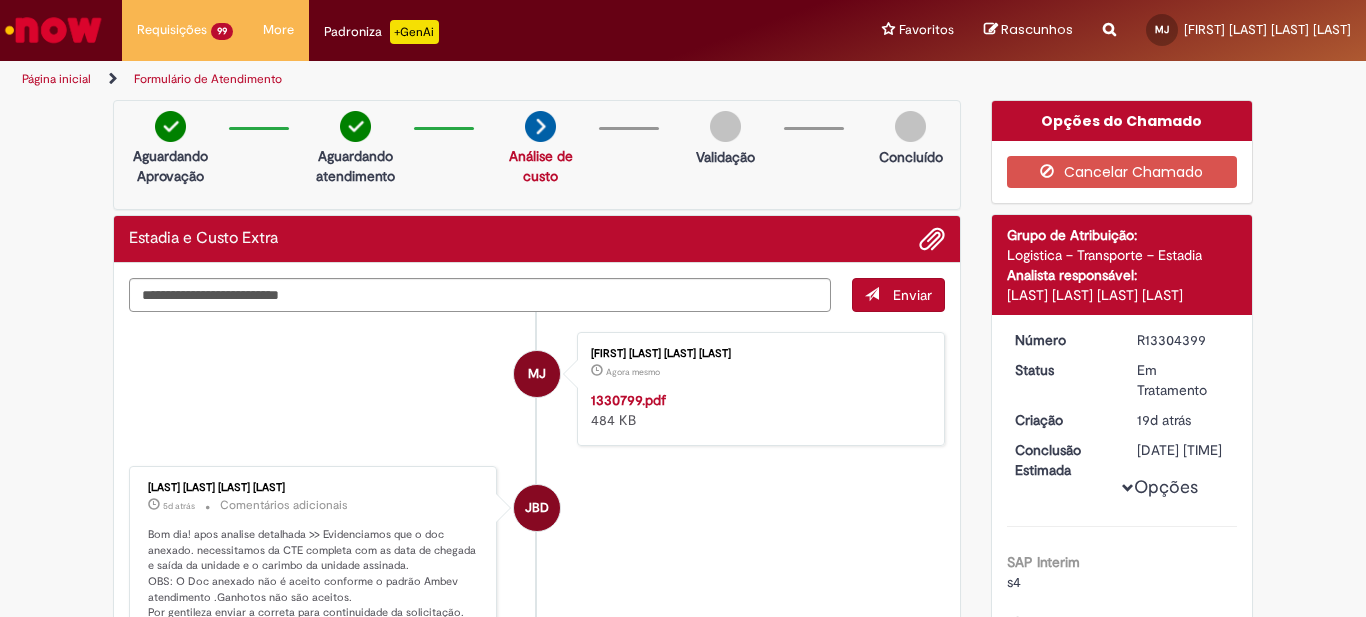 click on "R13304399" at bounding box center [1183, 340] 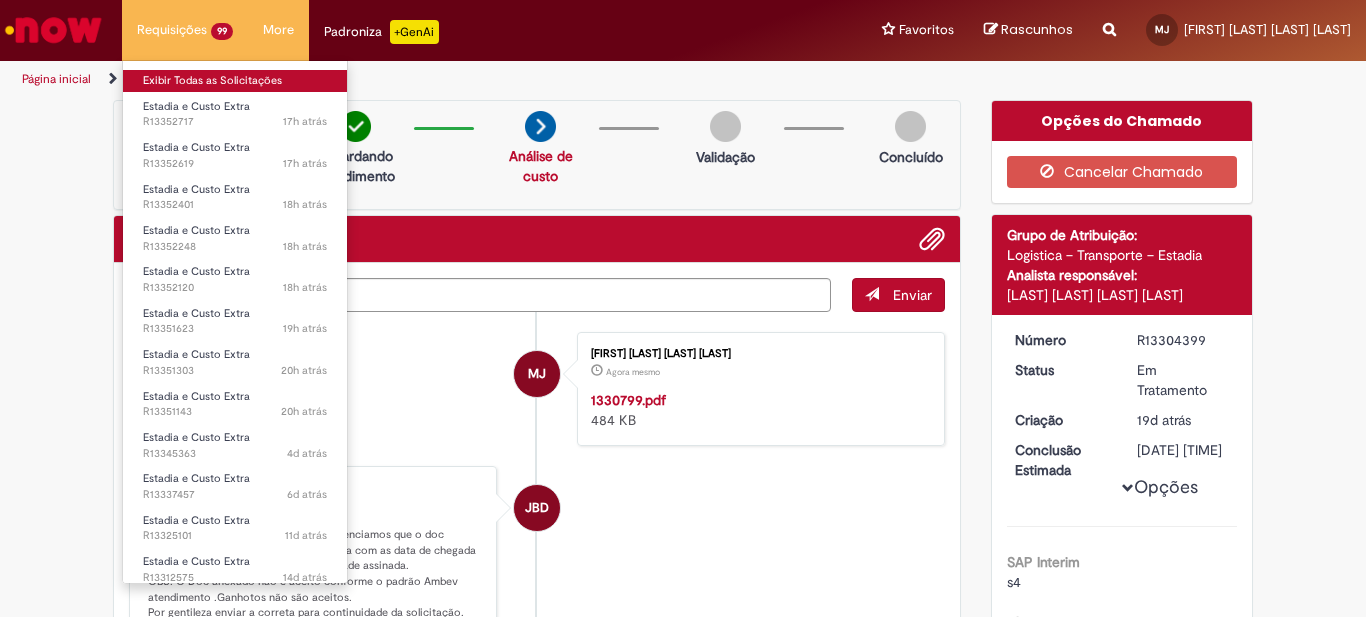 click on "Exibir Todas as Solicitações" at bounding box center (235, 81) 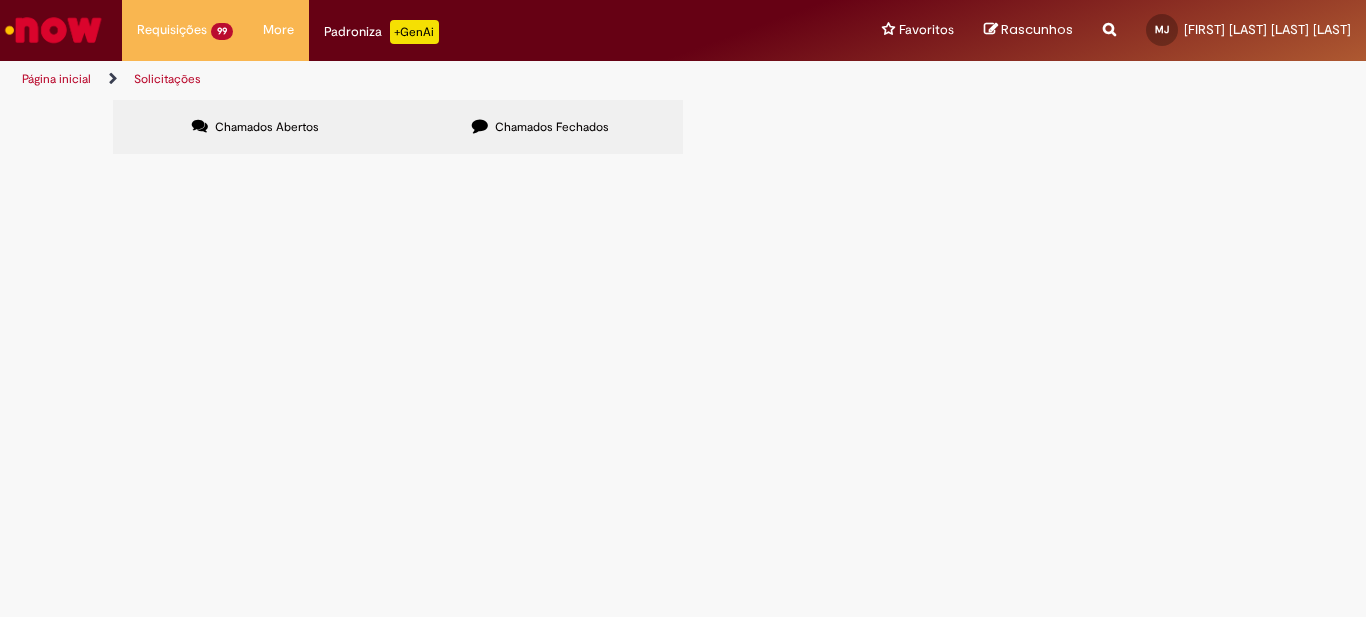 click at bounding box center (0, 0) 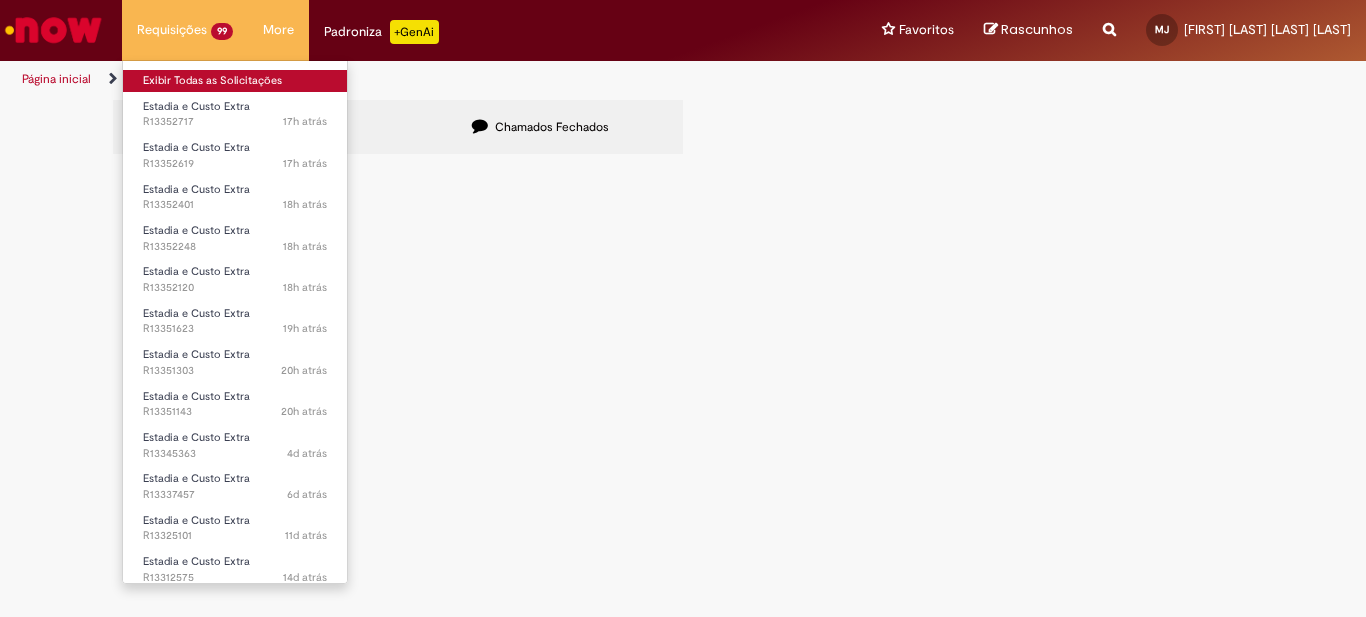 click on "Exibir Todas as Solicitações" at bounding box center [235, 81] 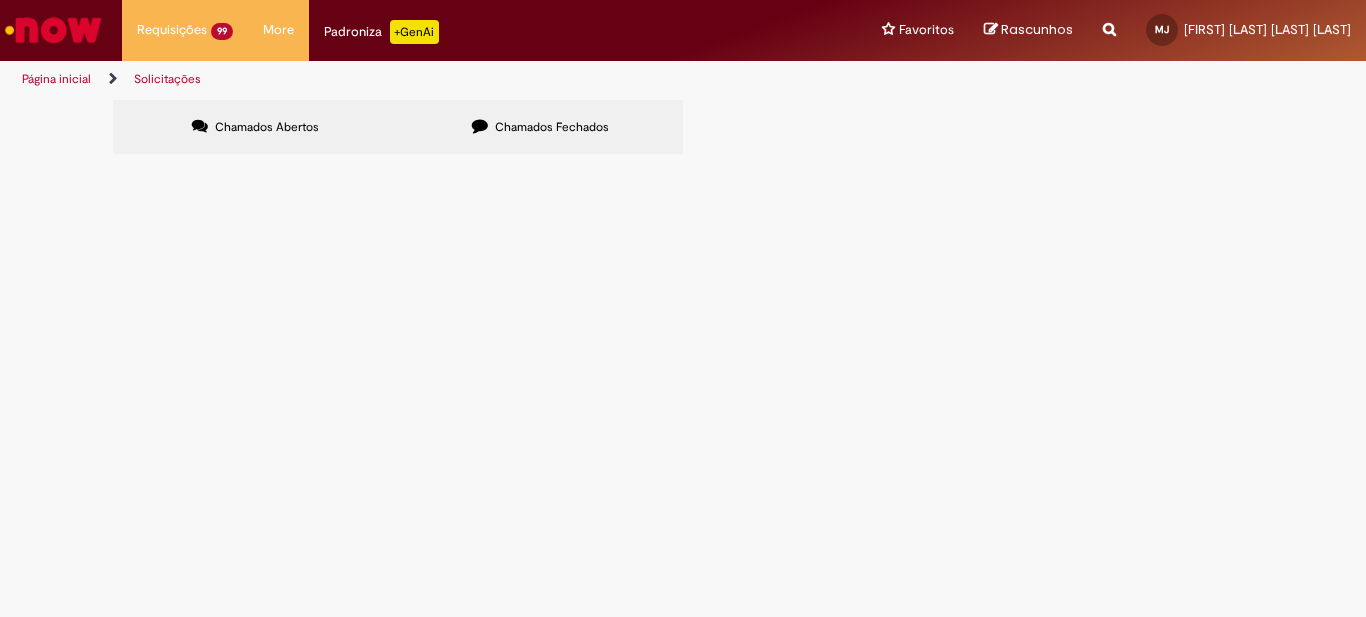 click at bounding box center (0, 0) 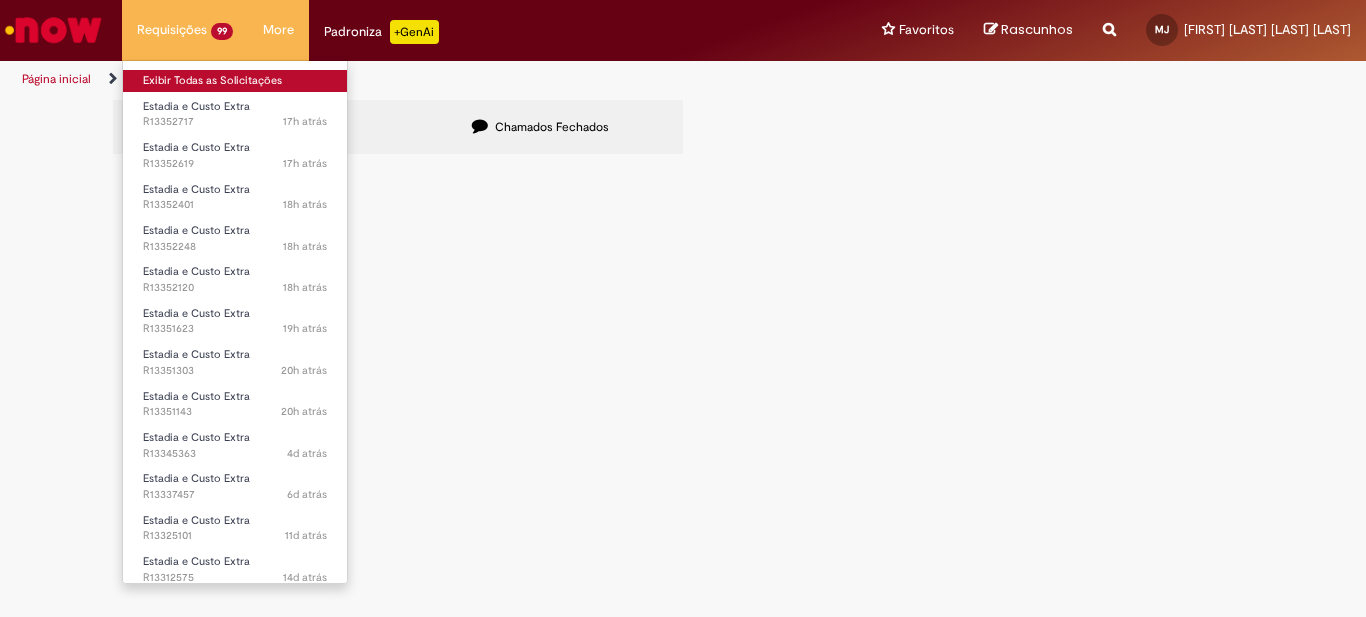 click on "Exibir Todas as Solicitações" at bounding box center (235, 81) 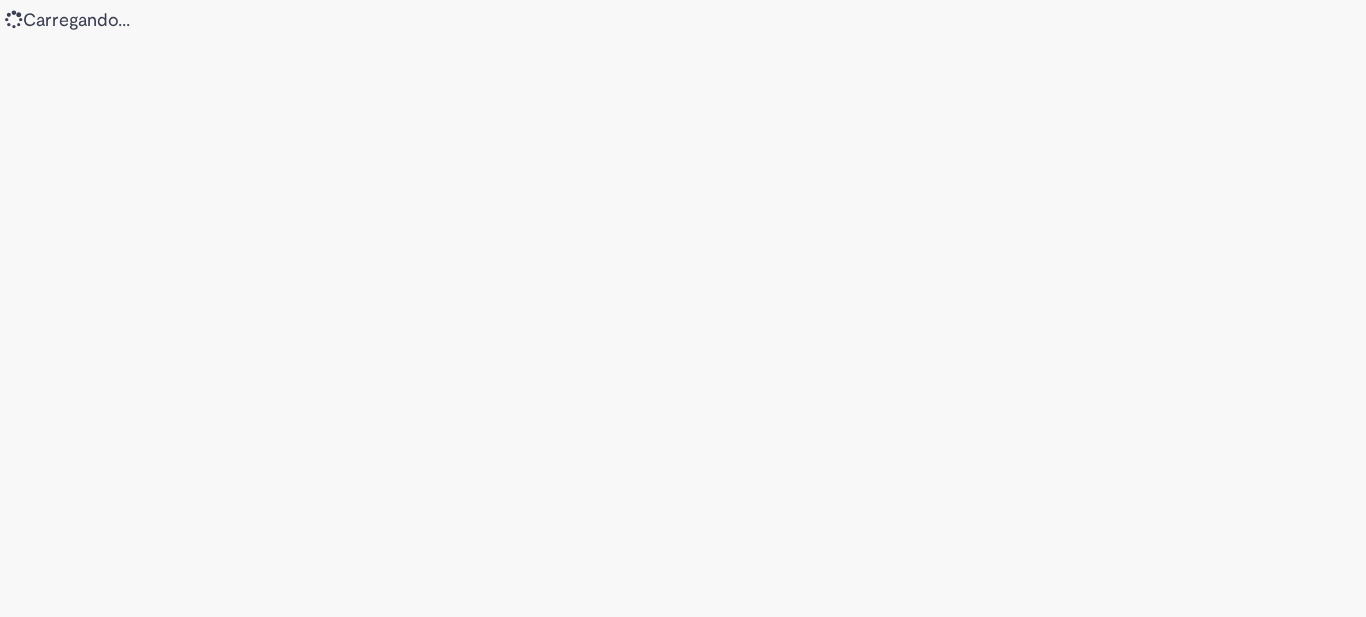 scroll, scrollTop: 0, scrollLeft: 0, axis: both 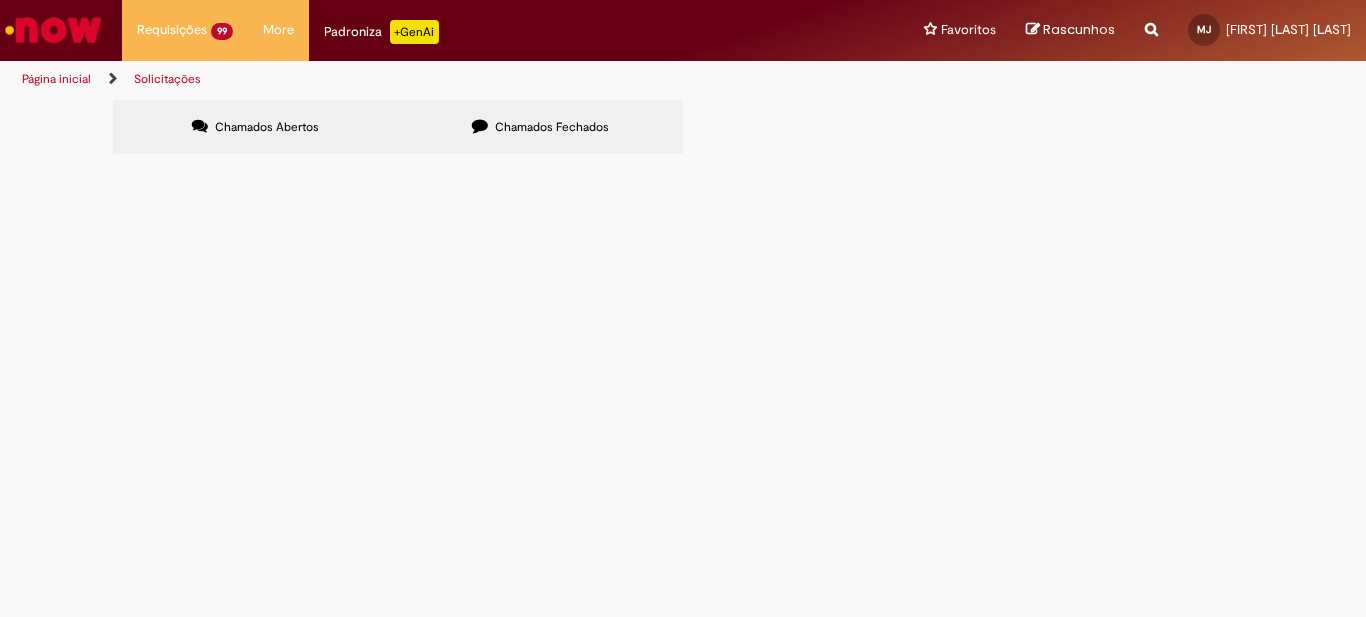 click at bounding box center [0, 0] 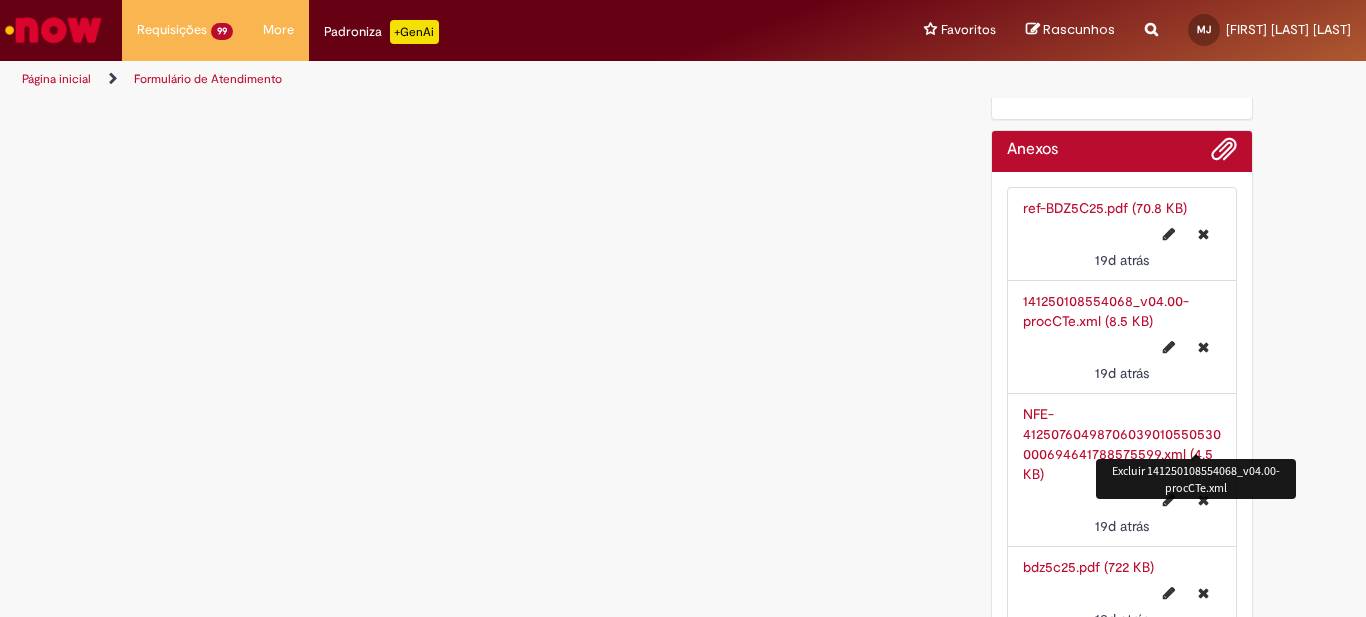 scroll, scrollTop: 4052, scrollLeft: 0, axis: vertical 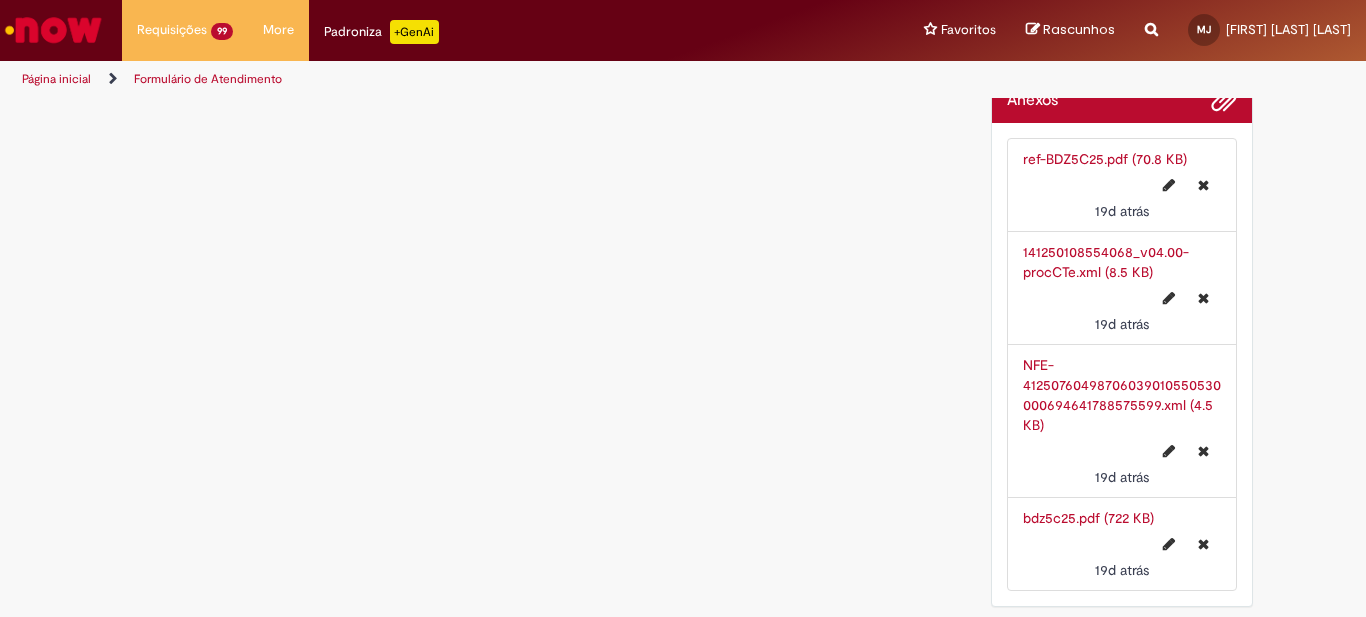 click on "bdz5c25.pdf (722 KB)" at bounding box center [1088, 518] 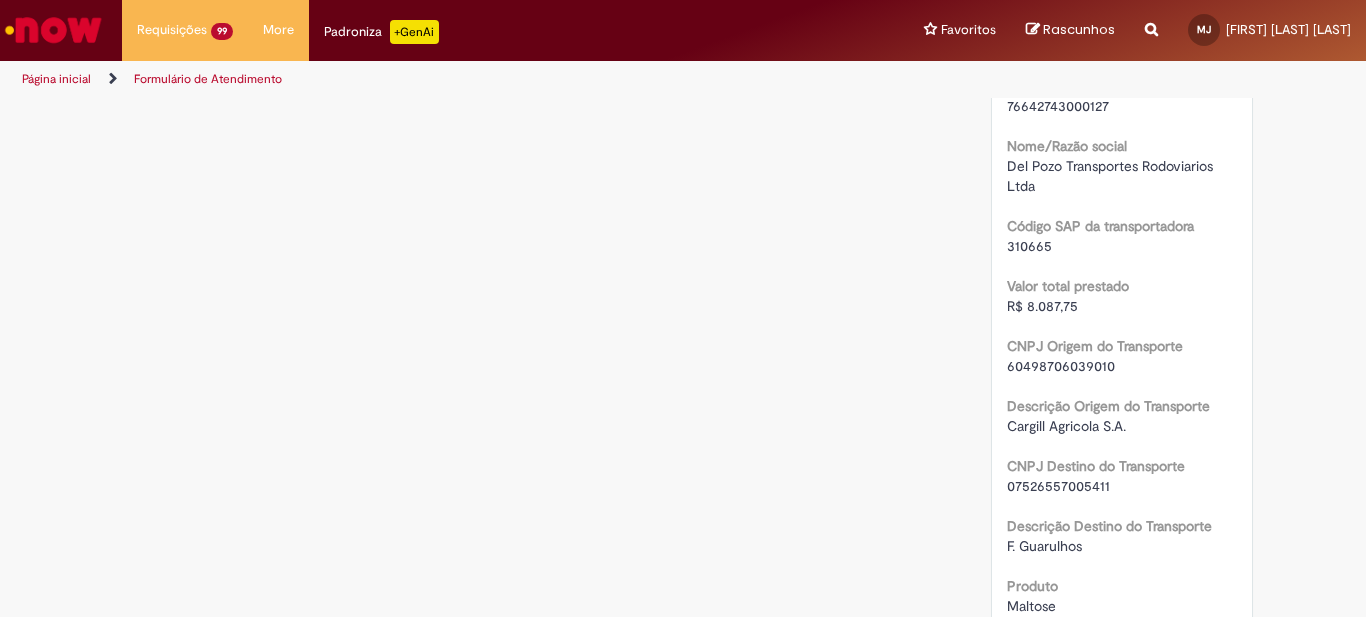 scroll, scrollTop: 1352, scrollLeft: 0, axis: vertical 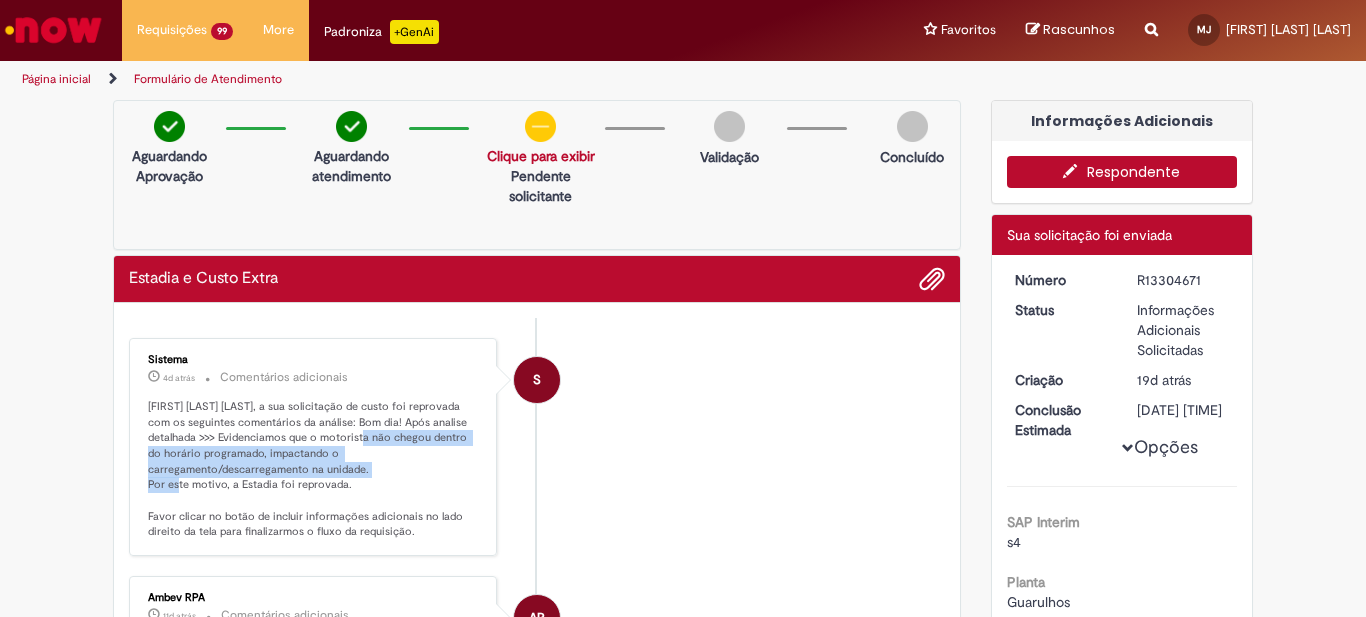 drag, startPoint x: 348, startPoint y: 432, endPoint x: 355, endPoint y: 469, distance: 37.65634 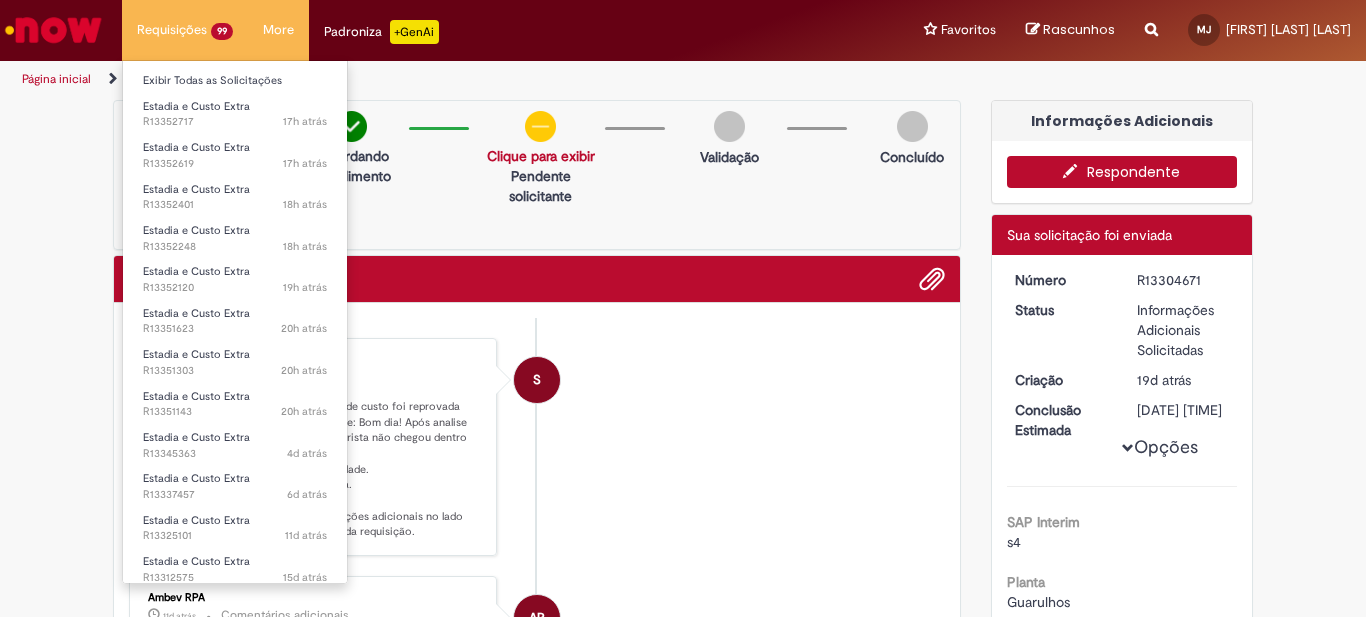 click on "Requisições   99
Exibir Todas as Solicitações
Estadia e Custo Extra
17h atrás 17 horas atrás  R13352717
Estadia e Custo Extra
17h atrás 17 horas atrás  R13352619
Estadia e Custo Extra
18h atrás 18 horas atrás  R13352401
Estadia e Custo Extra
18h atrás 18 horas atrás  R13352248
Estadia e Custo Extra
19h atrás 19 horas atrás  R13352120
Estadia e Custo Extra
20h atrás 20 horas atrás  R13351623
Estadia e Custo Extra
20h atrás 20 horas atrás  R13351303
Estadia e Custo Extra
20h atrás 20 horas atrás  R13351143
Estadia e Custo Extra
4d atrás 4 dias atrás  R13345363
Estadia e Custo Extra
6d atrás 6 dias atrás  R13337457
Estadia e Custo Extra
11d atrás 11 dias atrás  R13325101" at bounding box center (185, 30) 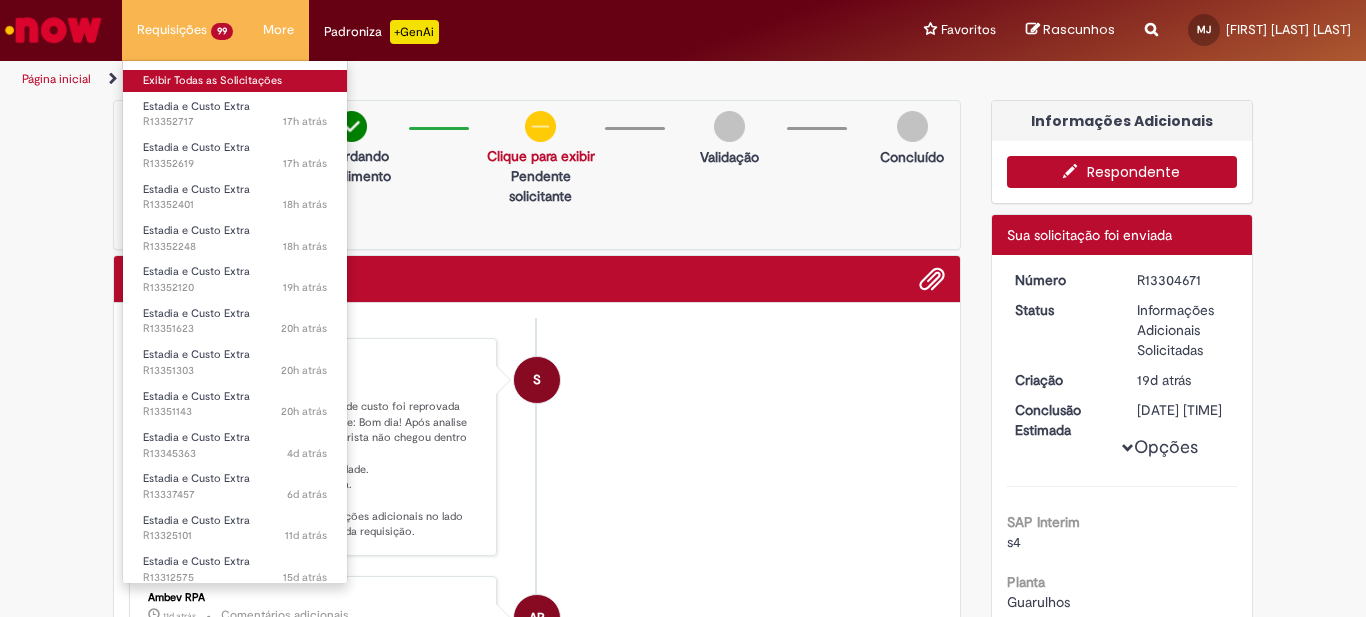 click on "Exibir Todas as Solicitações" at bounding box center (235, 81) 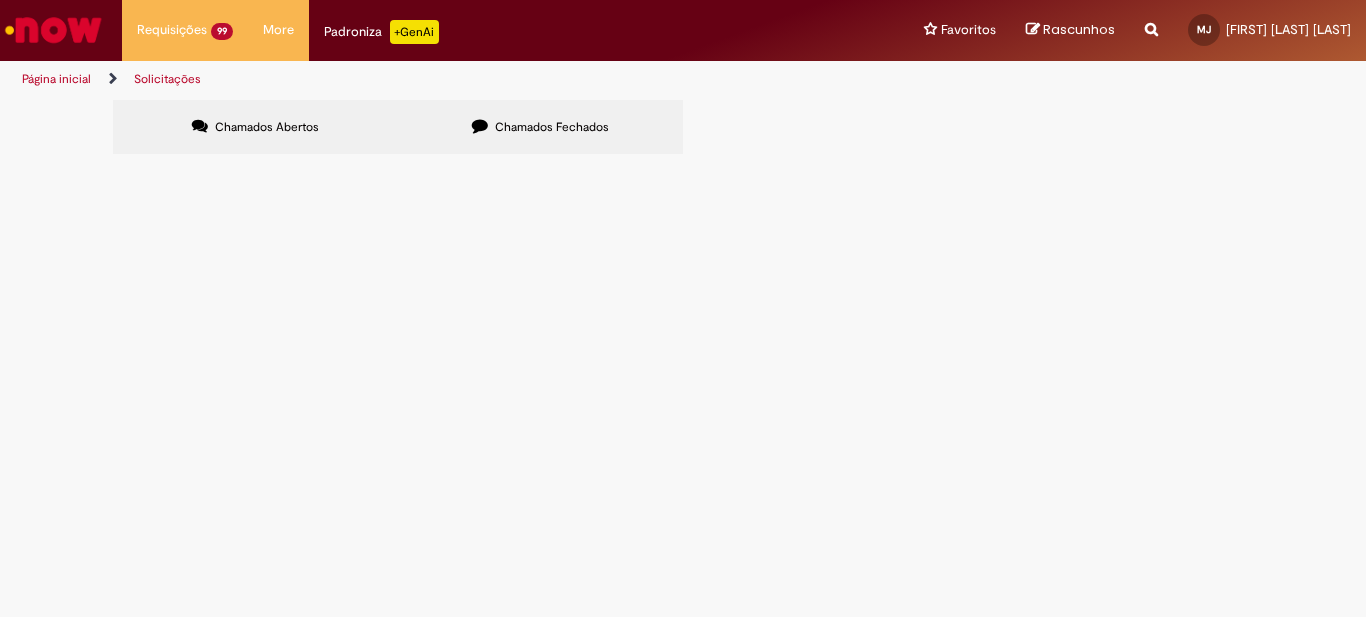 click at bounding box center (0, 0) 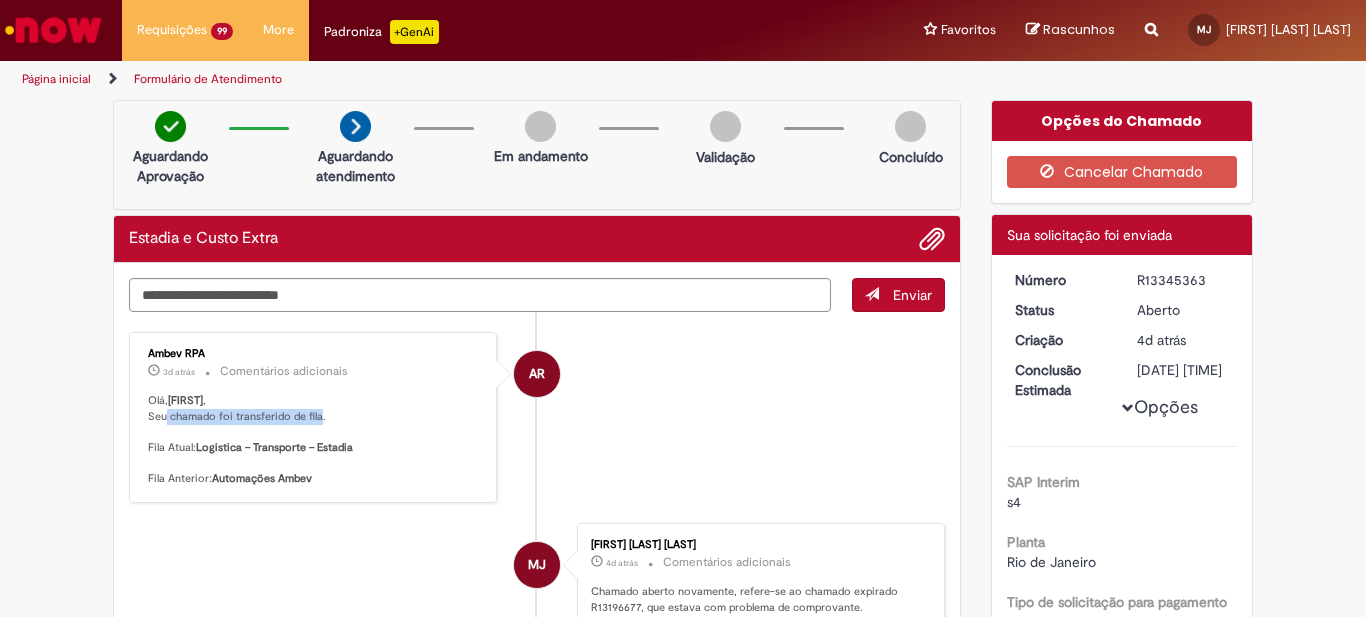drag, startPoint x: 160, startPoint y: 418, endPoint x: 313, endPoint y: 418, distance: 153 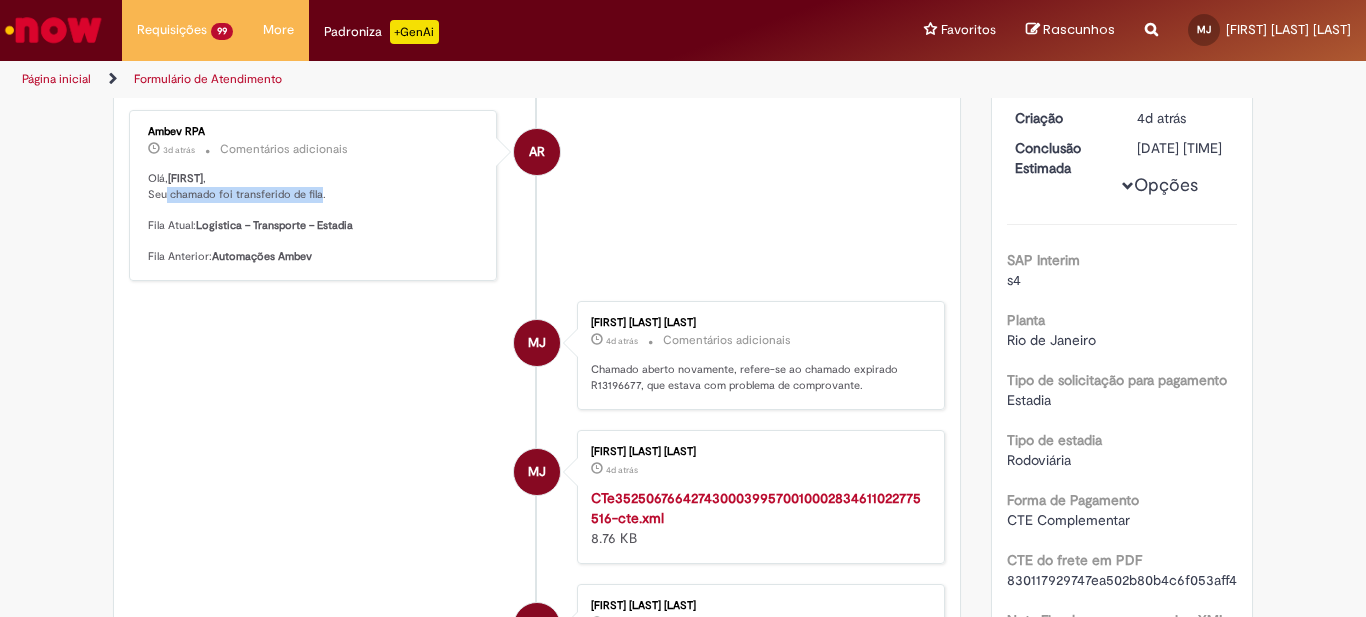 scroll, scrollTop: 300, scrollLeft: 0, axis: vertical 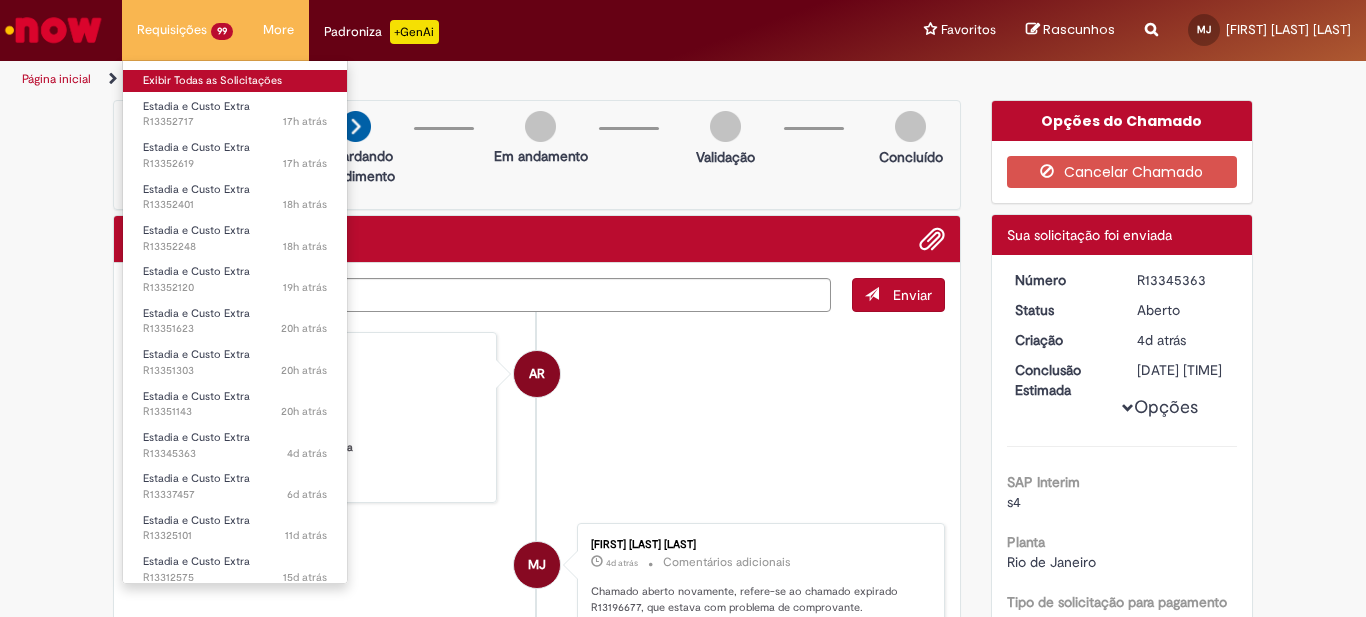 click on "Exibir Todas as Solicitações" at bounding box center [235, 81] 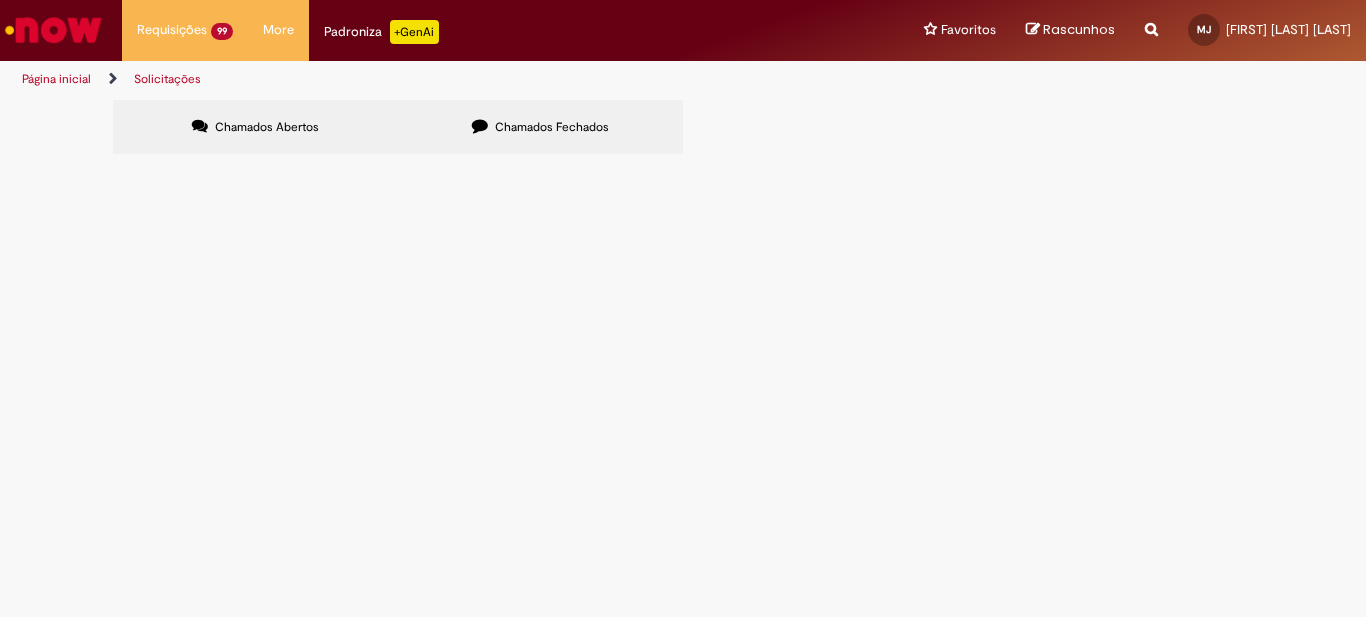 click at bounding box center (0, 0) 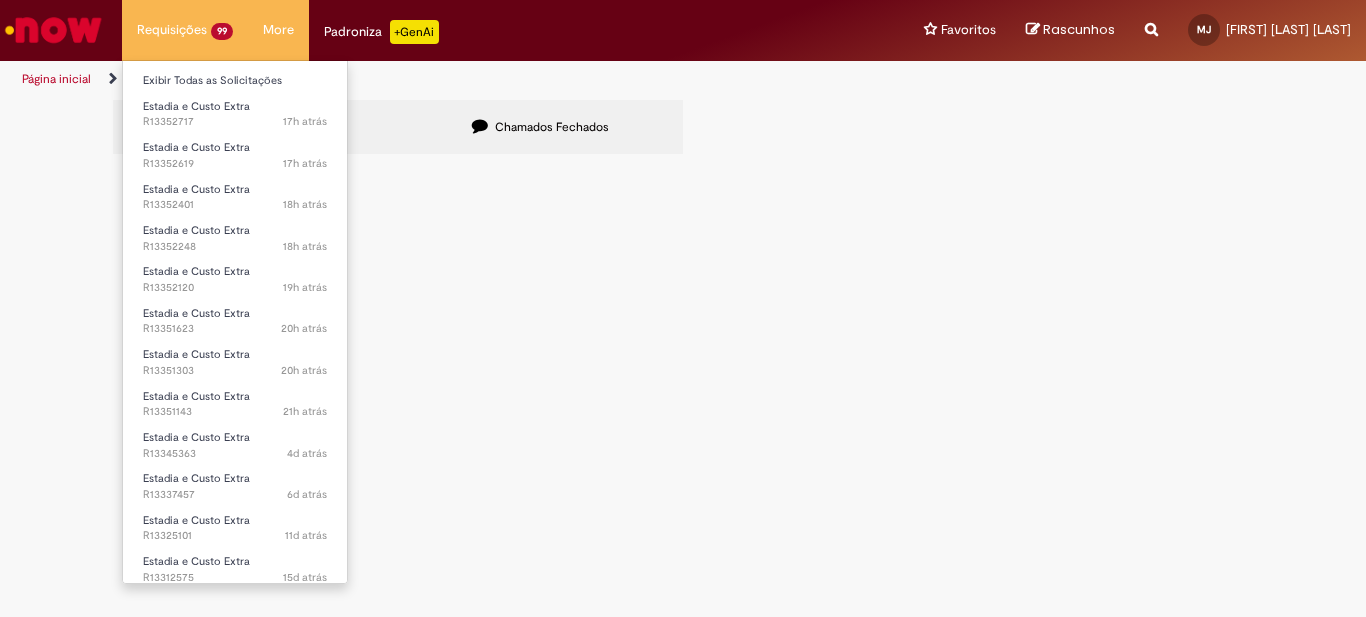 click on "Requisições   99
Exibir Todas as Solicitações
Estadia e Custo Extra
17h atrás 17 horas atrás  R13352717
Estadia e Custo Extra
17h atrás 17 horas atrás  R13352619
Estadia e Custo Extra
18h atrás 18 horas atrás  R13352401
Estadia e Custo Extra
18h atrás 18 horas atrás  R13352248
Estadia e Custo Extra
19h atrás 19 horas atrás  R13352120
Estadia e Custo Extra
20h atrás 20 horas atrás  R13351623
Estadia e Custo Extra
20h atrás 20 horas atrás  R13351303
Estadia e Custo Extra
21h atrás 21 horas atrás  R13351143
Estadia e Custo Extra
4d atrás 4 dias atrás  R13345363
Estadia e Custo Extra
6d atrás 6 dias atrás  R13337457
Estadia e Custo Extra
11d atrás 11 dias atrás  R13325101" at bounding box center (185, 30) 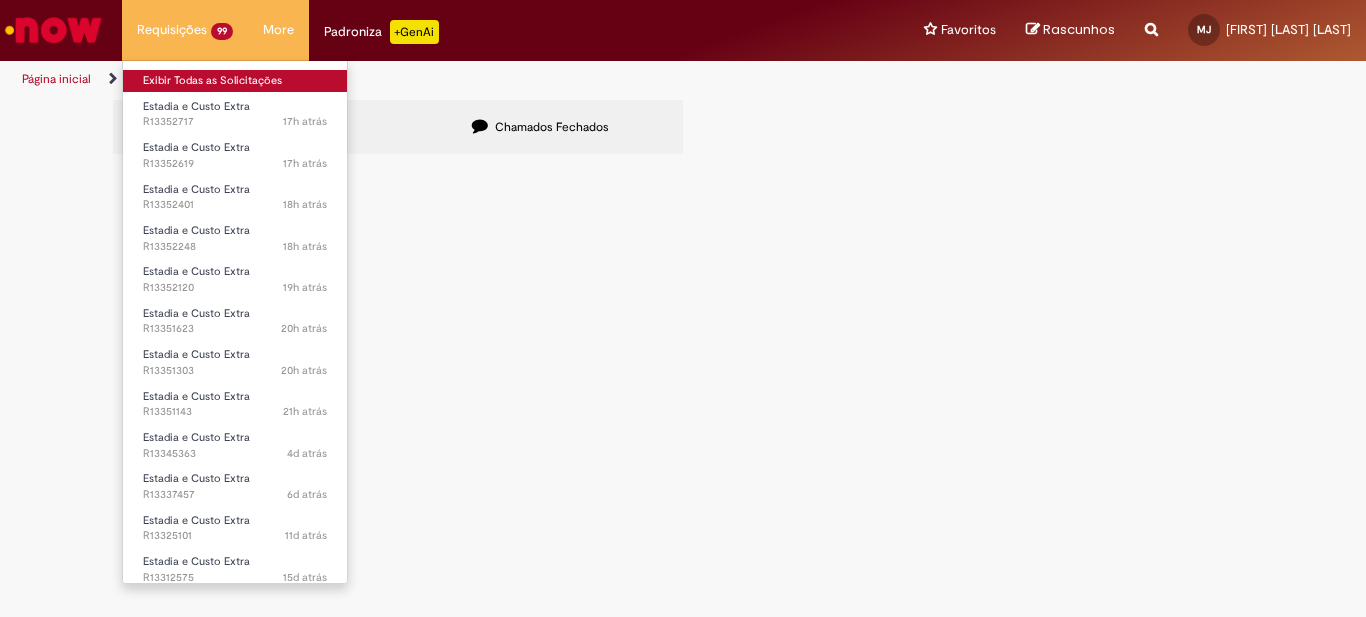 click on "Exibir Todas as Solicitações" at bounding box center (235, 81) 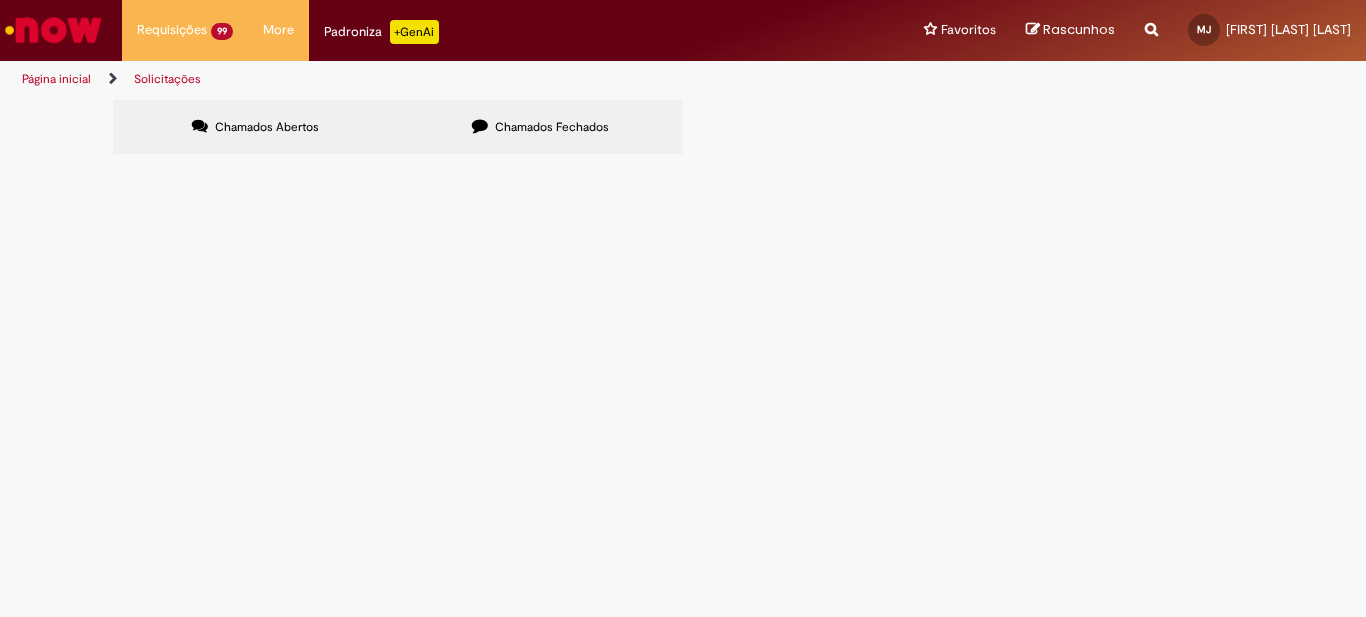 click at bounding box center [0, 0] 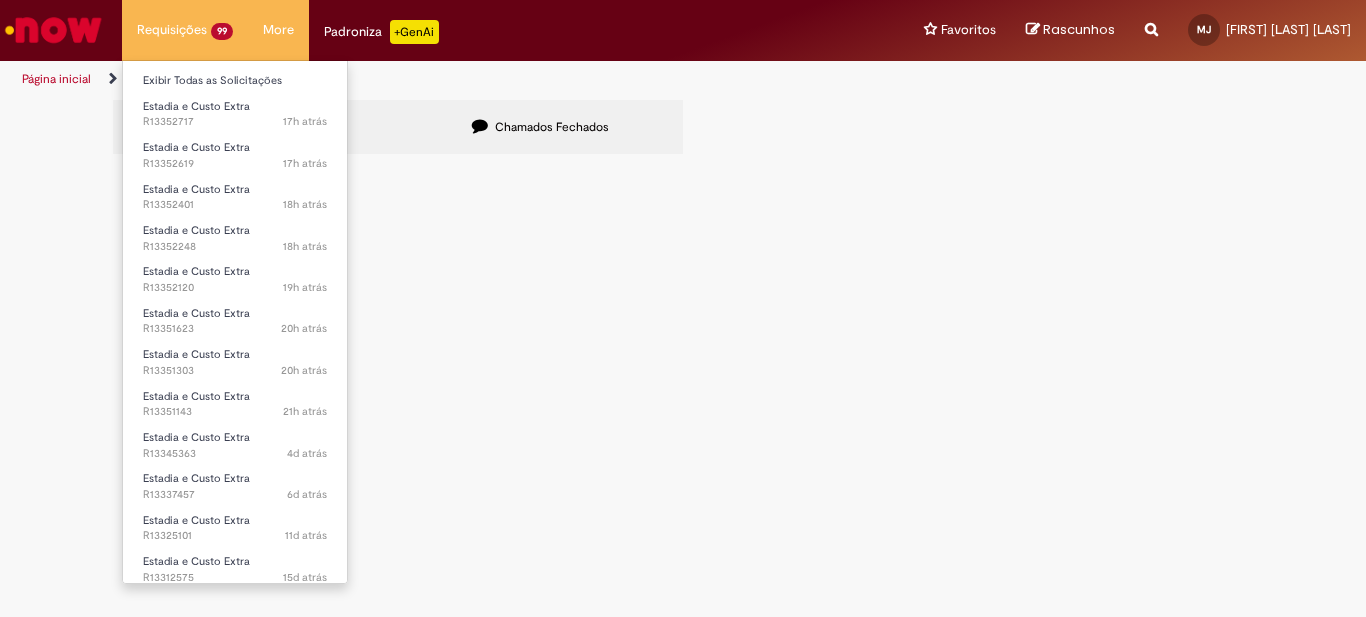 click on "Requisições   99
Exibir Todas as Solicitações
Estadia e Custo Extra
17h atrás 17 horas atrás  R13352717
Estadia e Custo Extra
17h atrás 17 horas atrás  R13352619
Estadia e Custo Extra
18h atrás 18 horas atrás  R13352401
Estadia e Custo Extra
18h atrás 18 horas atrás  R13352248
Estadia e Custo Extra
19h atrás 19 horas atrás  R13352120
Estadia e Custo Extra
20h atrás 20 horas atrás  R13351623
Estadia e Custo Extra
20h atrás 20 horas atrás  R13351303
Estadia e Custo Extra
21h atrás 21 horas atrás  R13351143
Estadia e Custo Extra
4d atrás 4 dias atrás  R13345363
Estadia e Custo Extra
6d atrás 6 dias atrás  R13337457
Estadia e Custo Extra
11d atrás 11 dias atrás  R13325101" at bounding box center (185, 30) 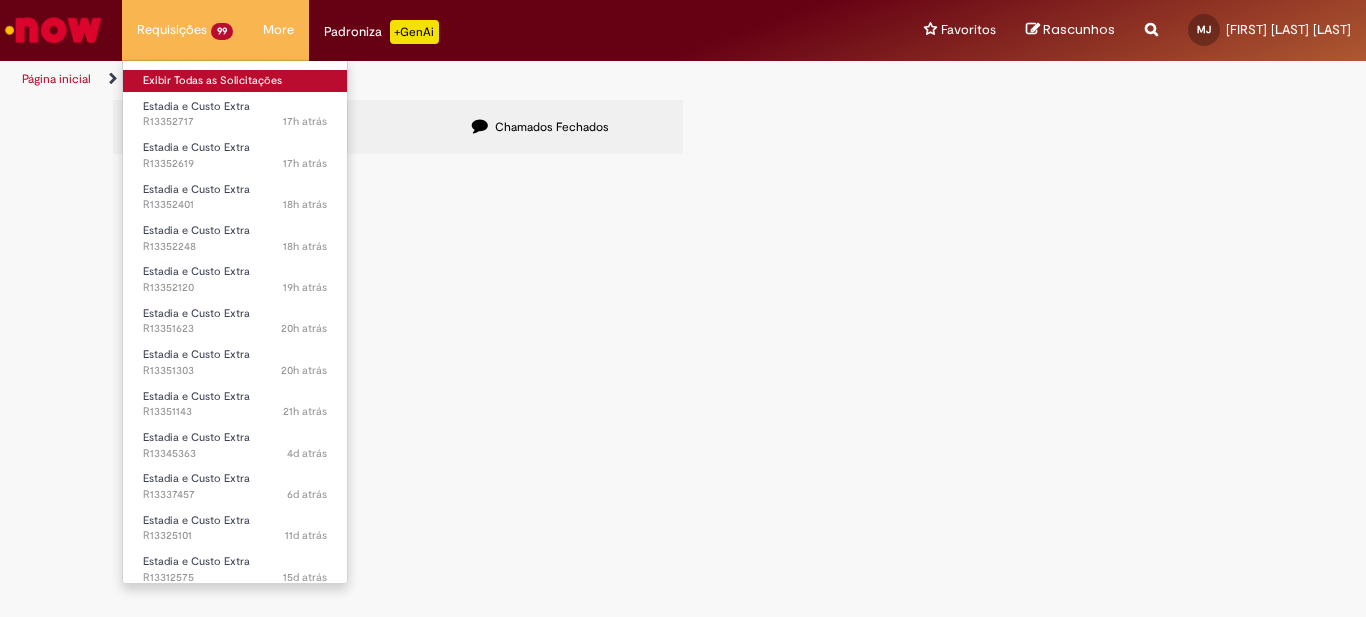 click on "Exibir Todas as Solicitações" at bounding box center [235, 81] 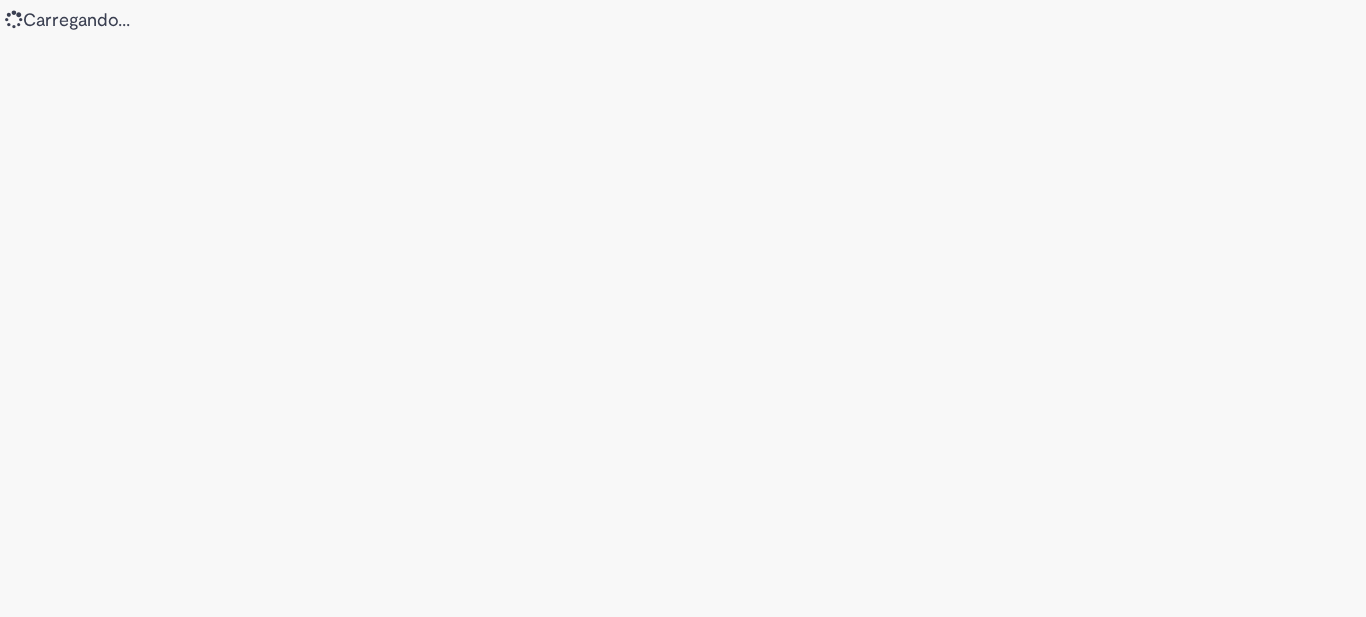 scroll, scrollTop: 0, scrollLeft: 0, axis: both 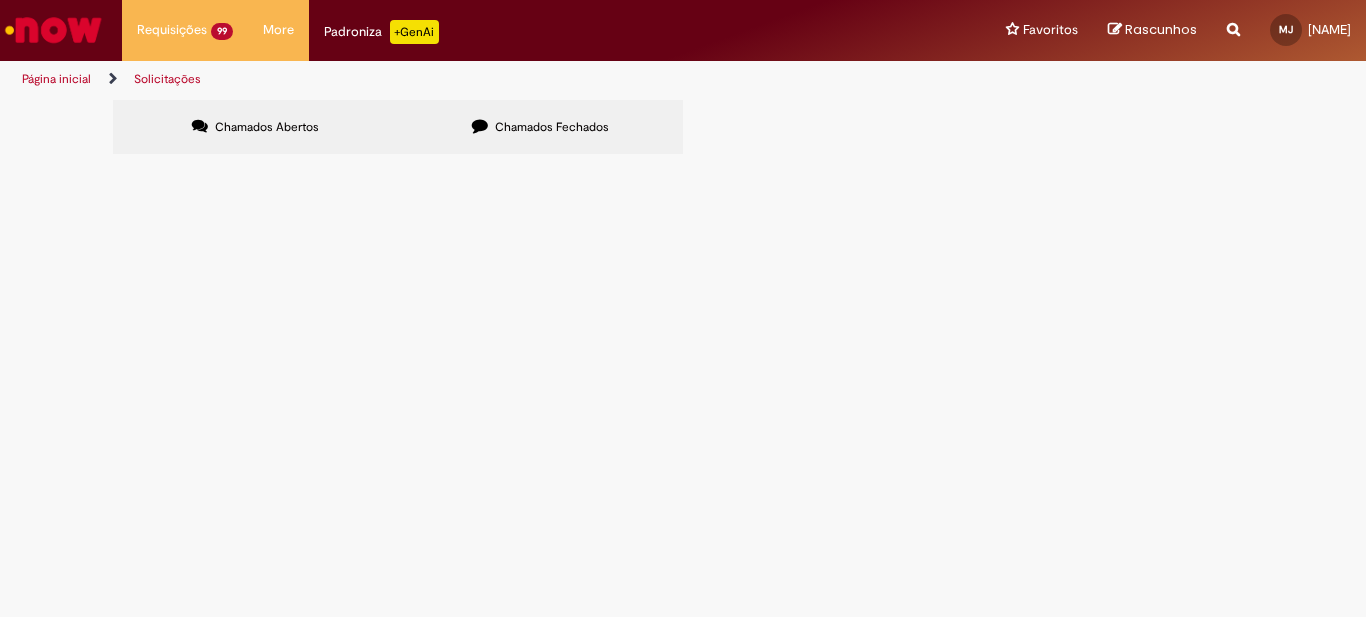 click at bounding box center (0, 0) 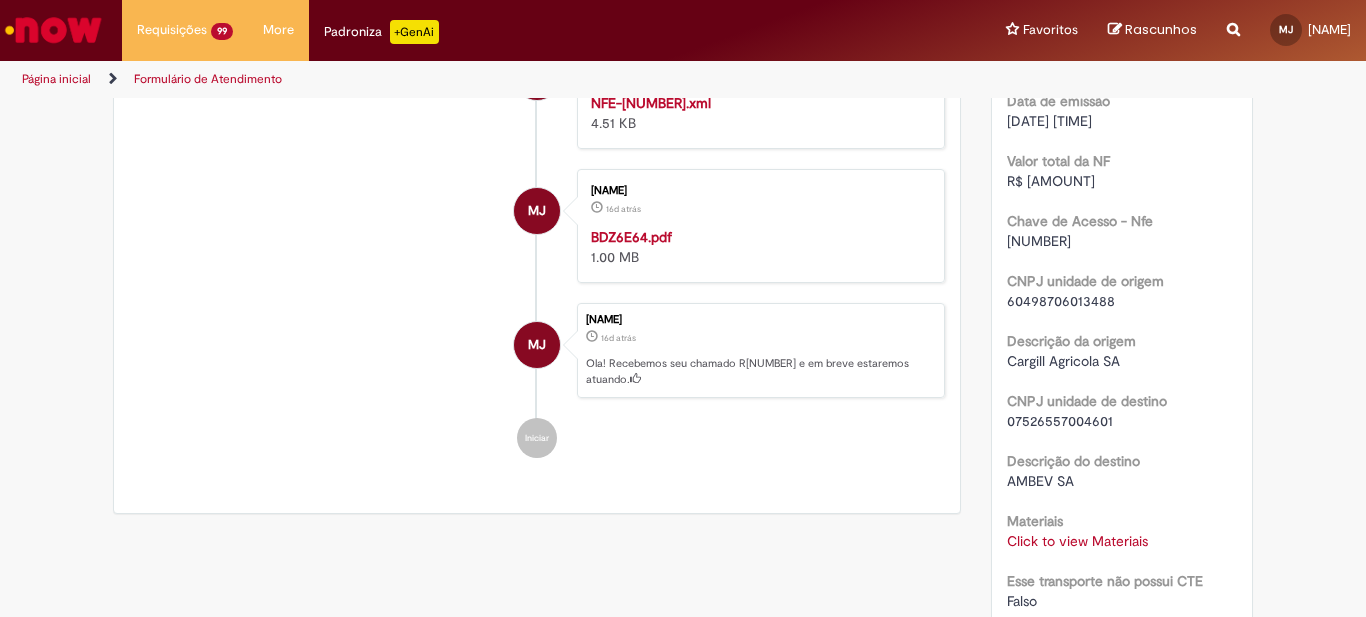 scroll, scrollTop: 1100, scrollLeft: 0, axis: vertical 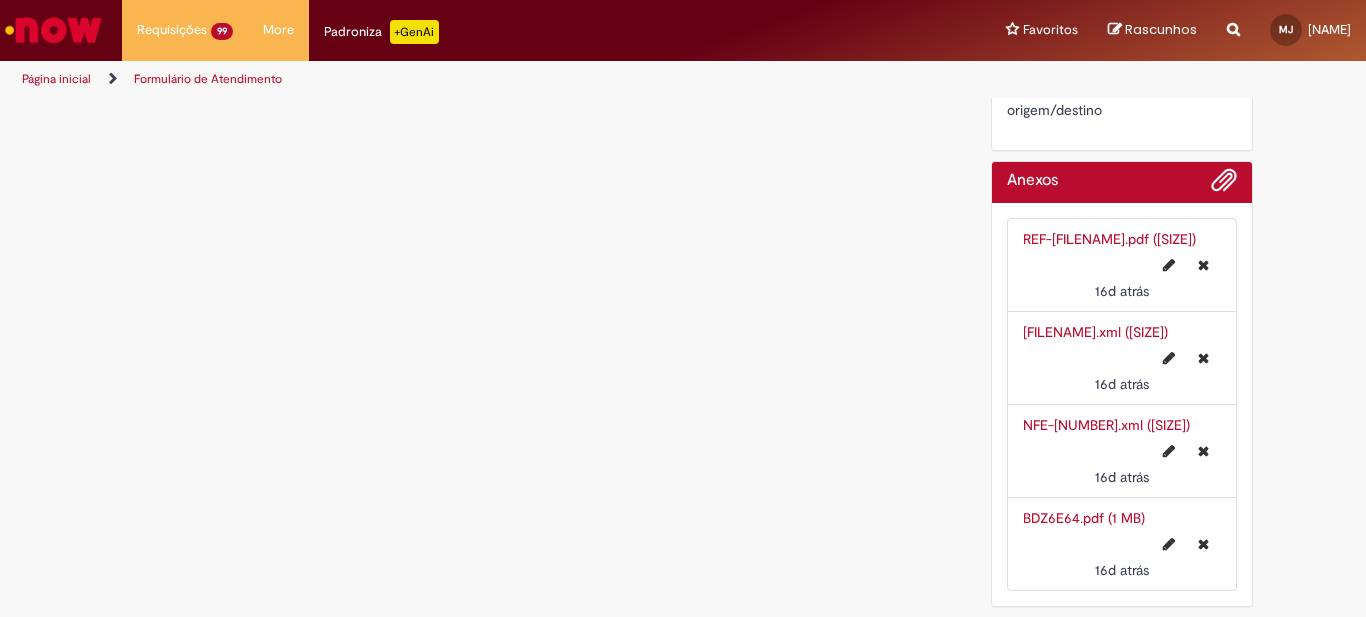 click on "BDZ6E64.pdf (1 MB)" at bounding box center [1084, 518] 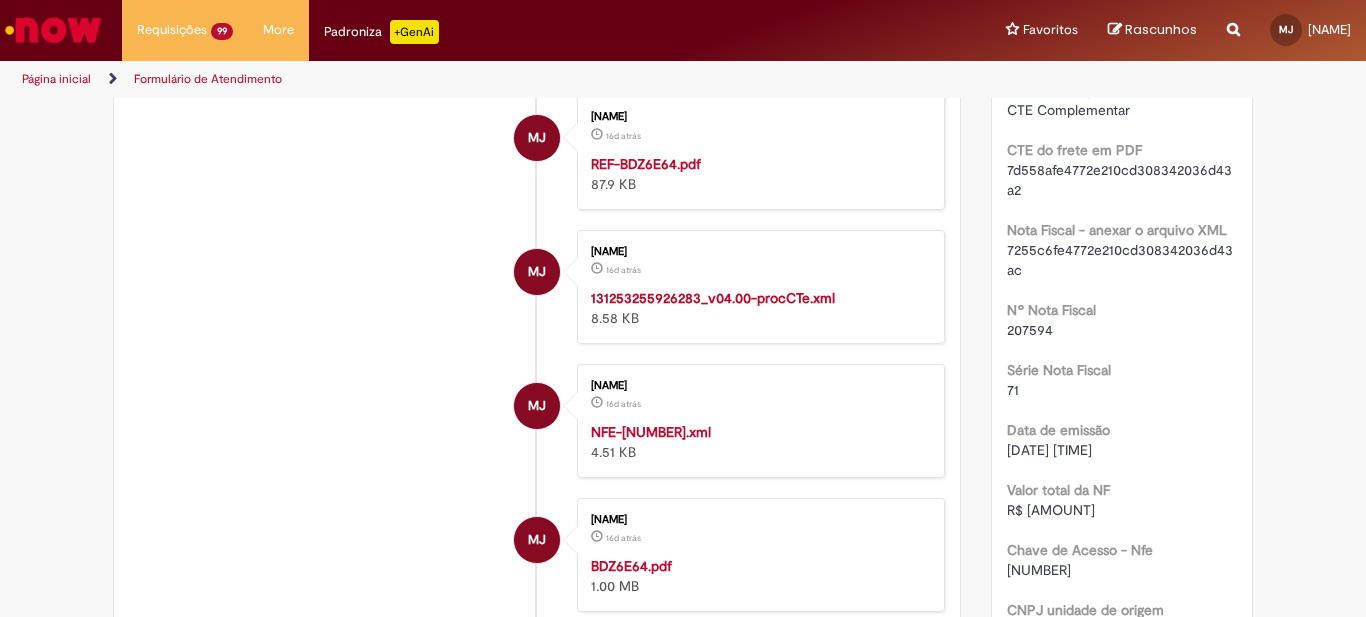 scroll, scrollTop: 0, scrollLeft: 0, axis: both 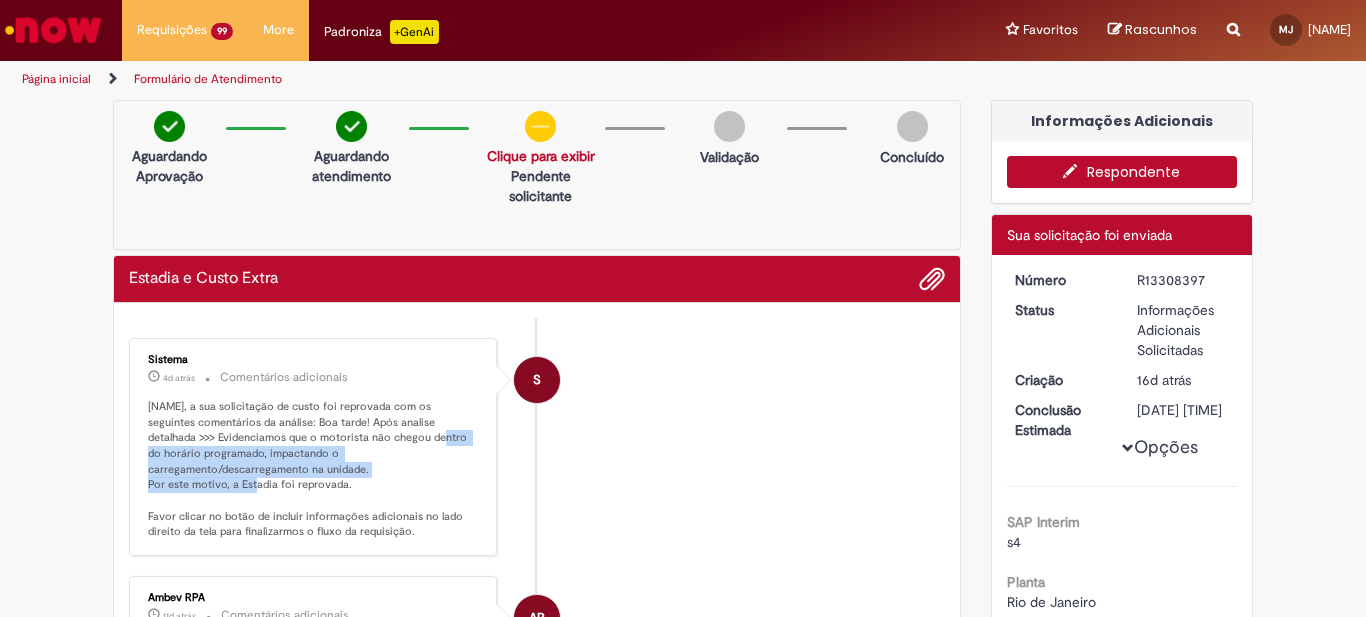 drag, startPoint x: 377, startPoint y: 438, endPoint x: 357, endPoint y: 464, distance: 32.80244 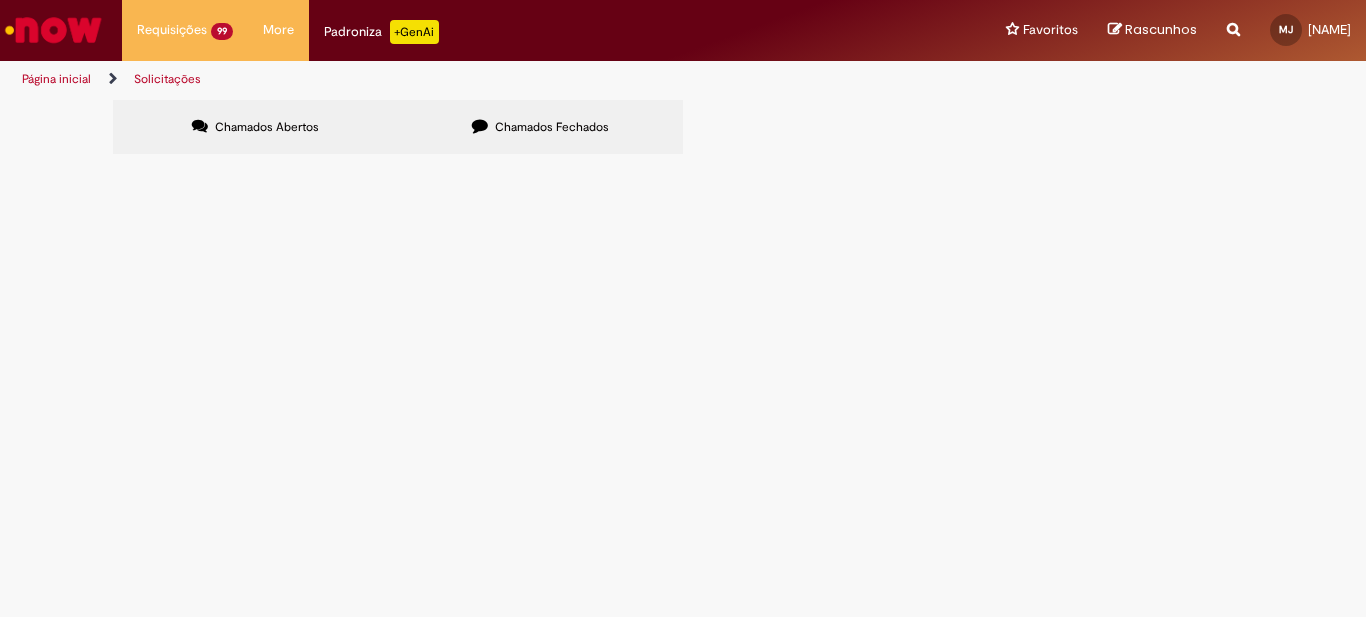 click at bounding box center [0, 0] 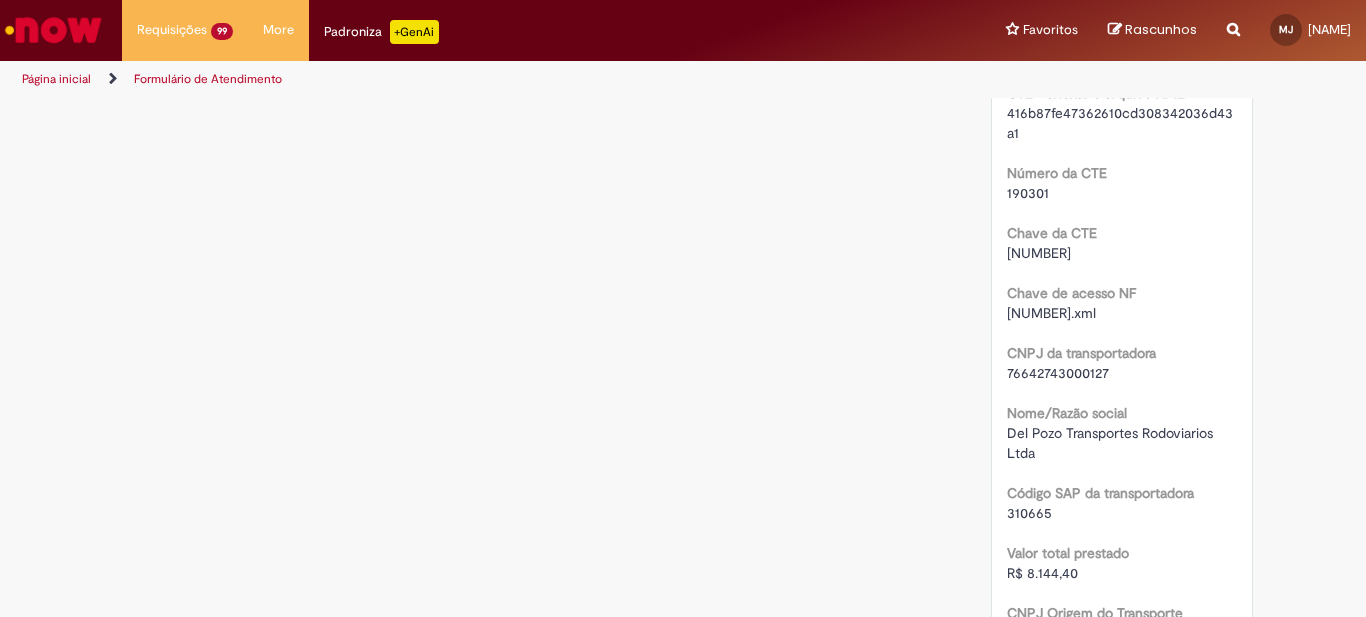 scroll, scrollTop: 1455, scrollLeft: 0, axis: vertical 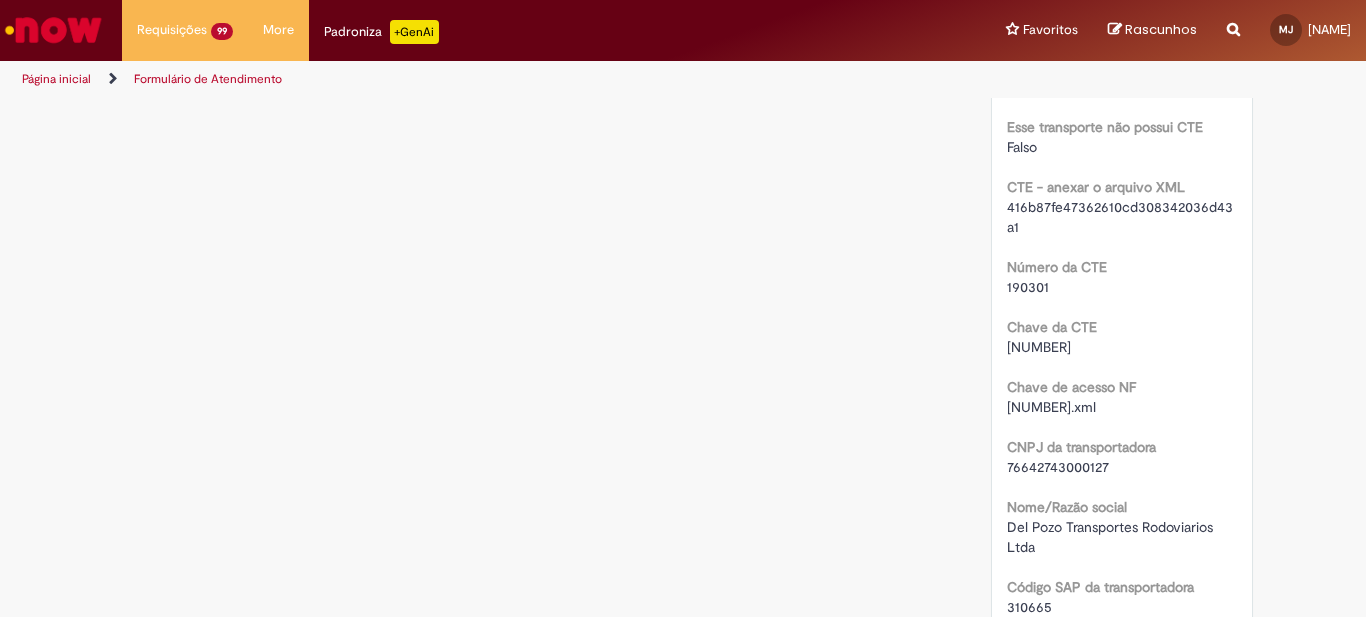click on "Verificar Código de Barras
Aguardando Aprovação
Aguardando atendimento
Informações adicionais   Clique para exibir         Pendente solicitante
Validação
Concluído
Estadia e Custo Extra
Enviar
S
Sistema
4d atrás 4 dias atrás     Comentários adicionais
Favor clicar no botão de incluir informações adicionais no lado direito da tela para finalizarmos o fluxo da requisição." at bounding box center (683, 879) 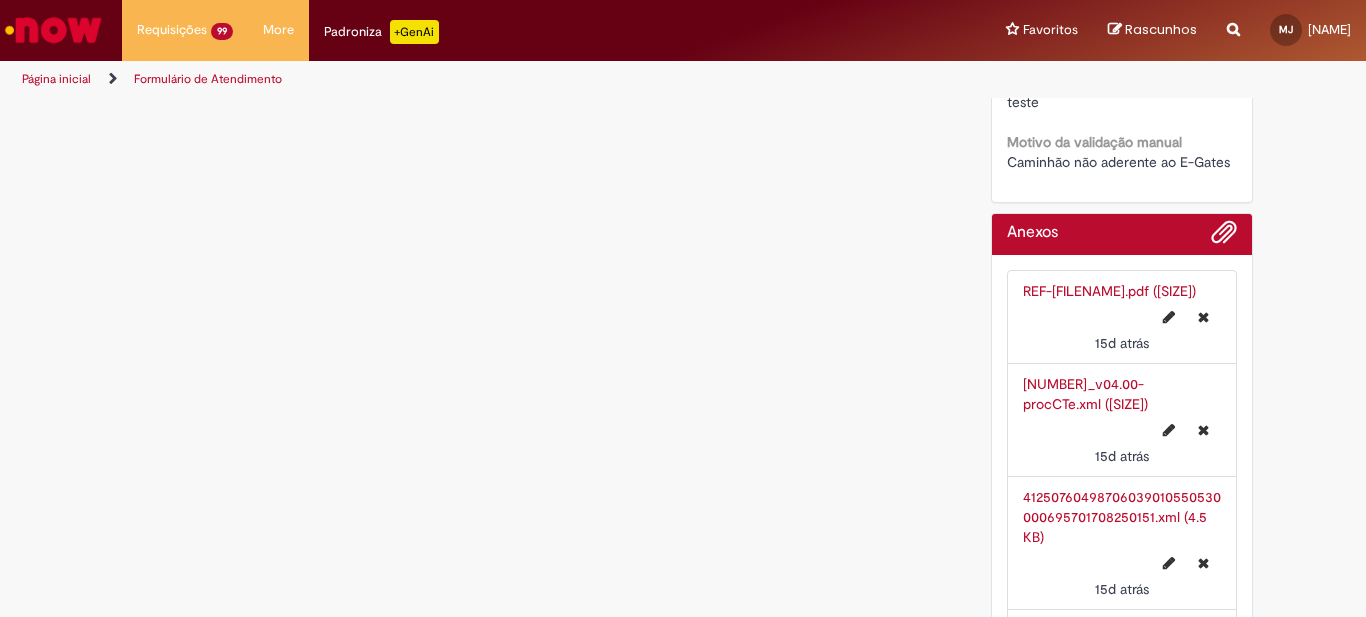 scroll, scrollTop: 4032, scrollLeft: 0, axis: vertical 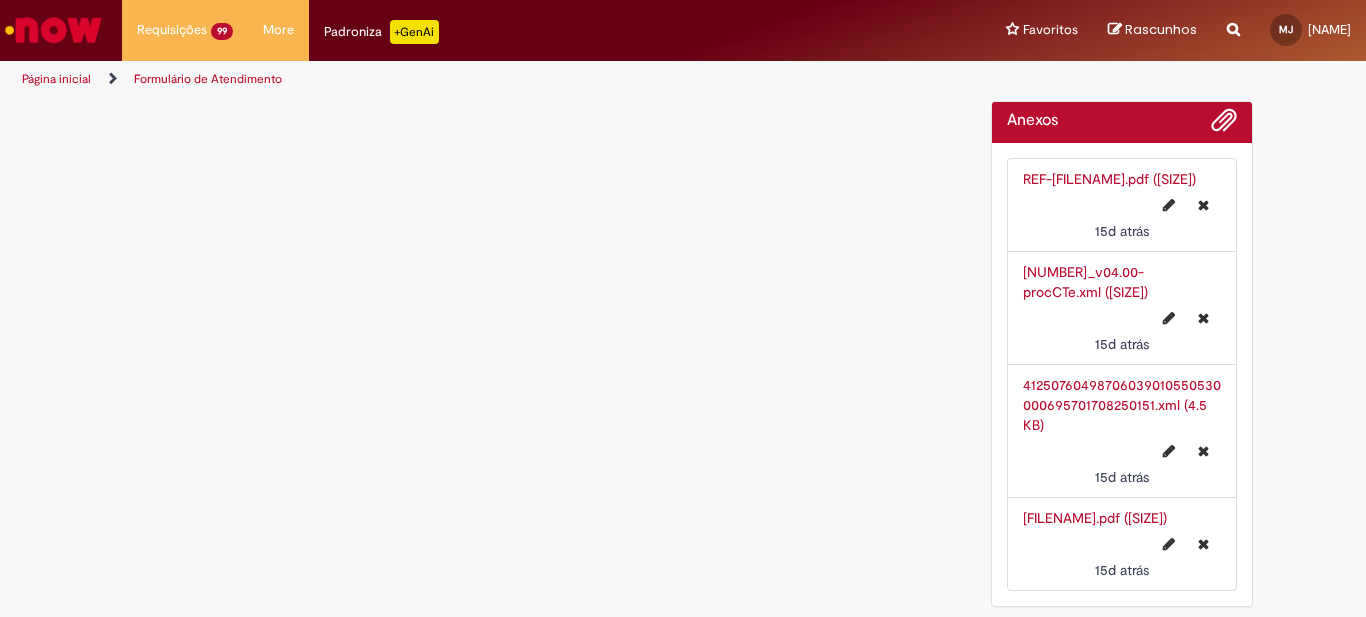click on "BDZ5G38.pdf (4.5 MB)" at bounding box center [1095, 518] 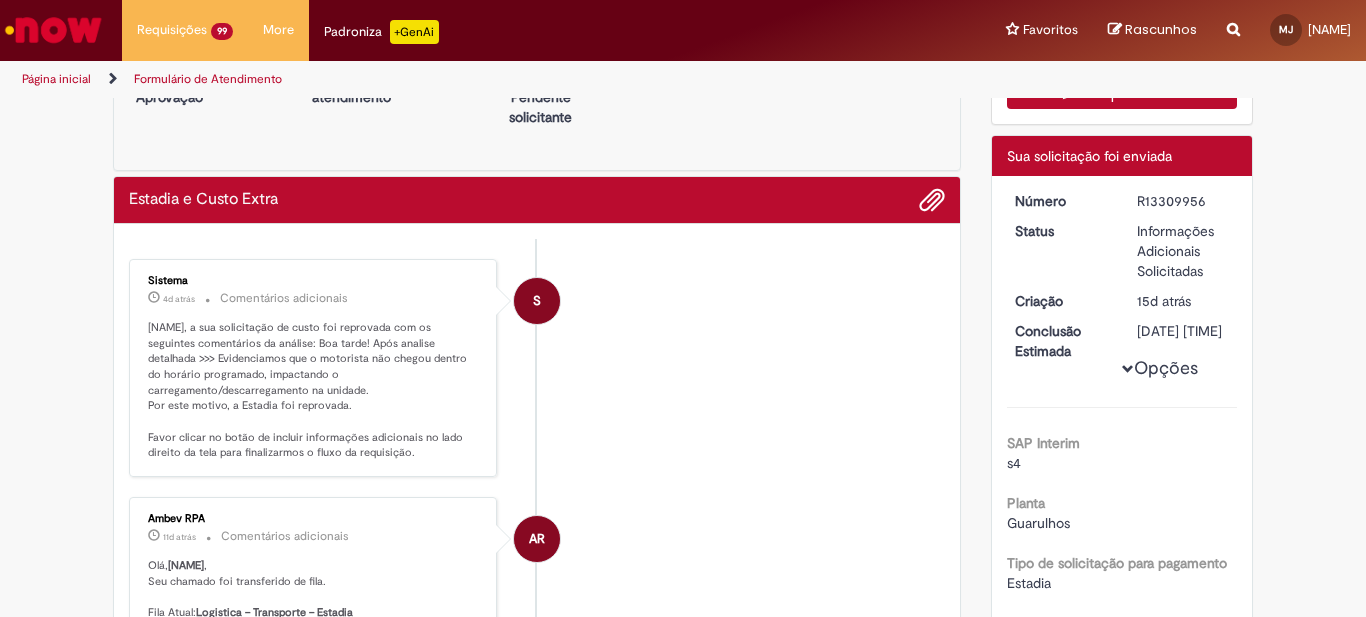 scroll, scrollTop: 0, scrollLeft: 0, axis: both 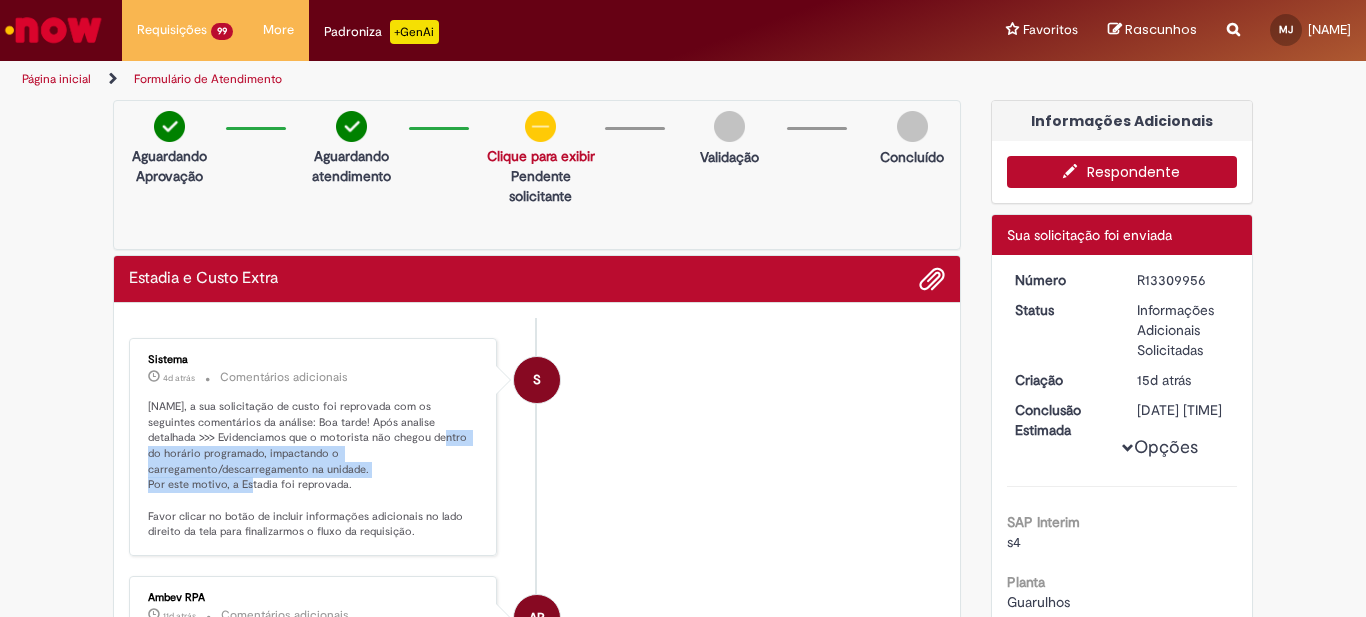 drag, startPoint x: 377, startPoint y: 438, endPoint x: 356, endPoint y: 466, distance: 35 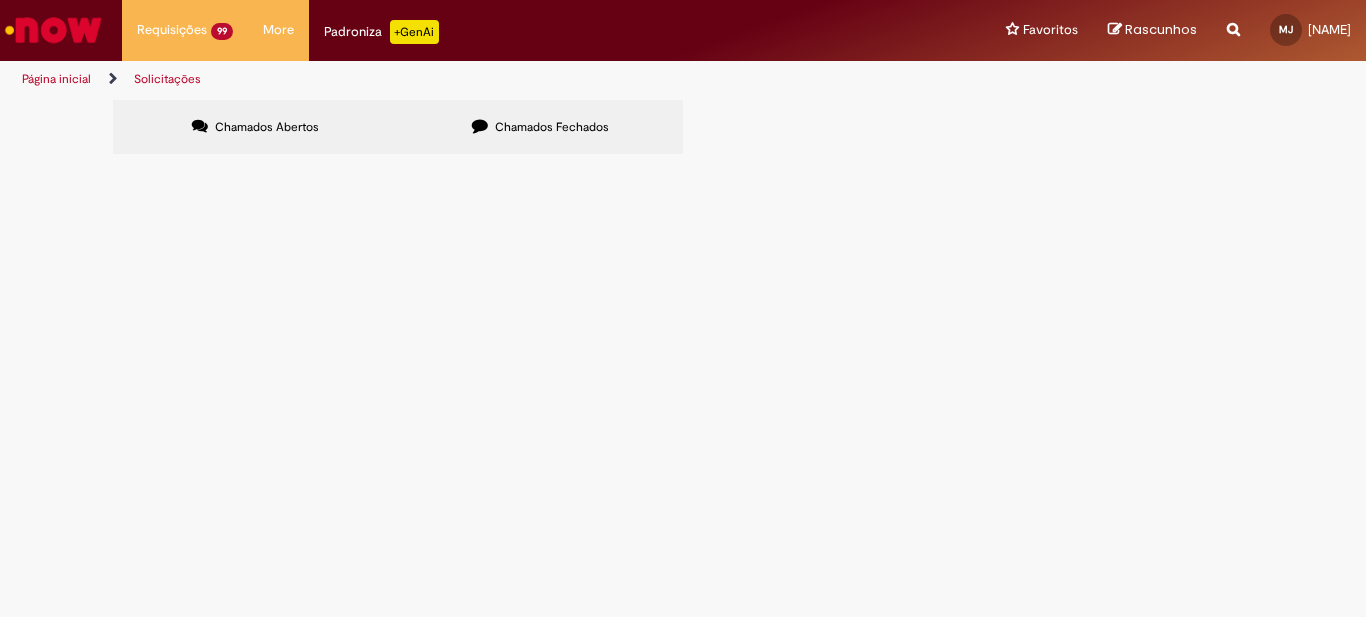 click at bounding box center (0, 0) 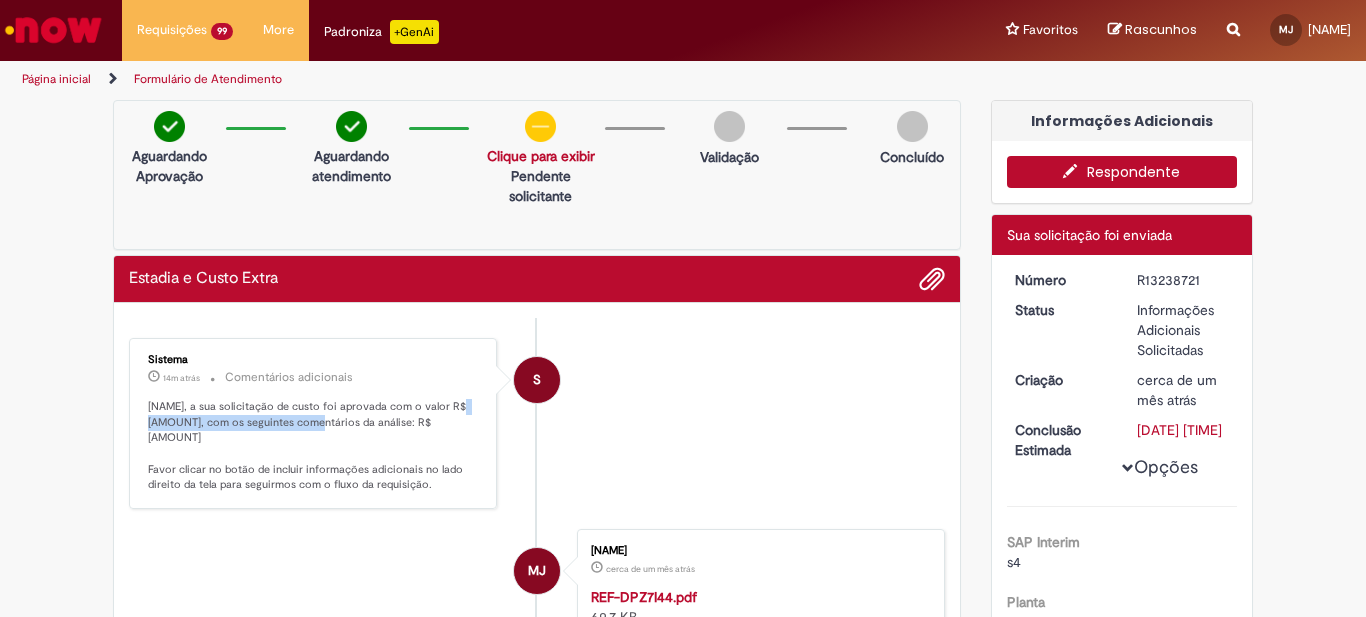 drag, startPoint x: 141, startPoint y: 420, endPoint x: 305, endPoint y: 423, distance: 164.02744 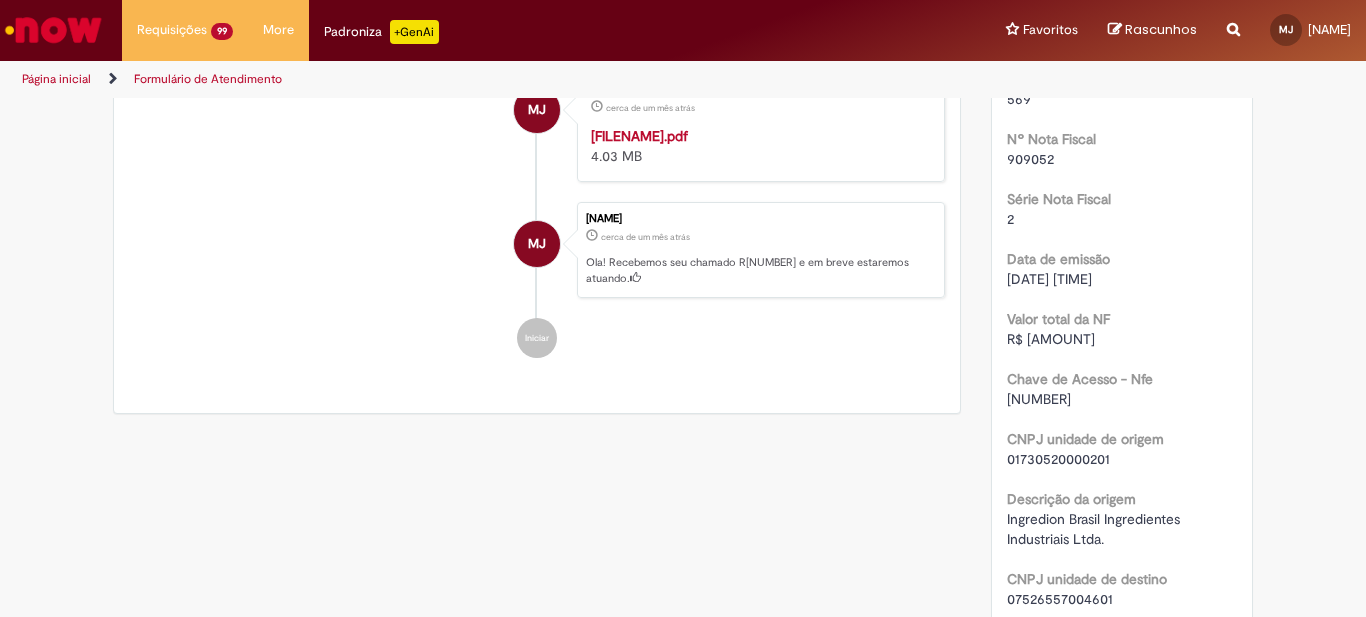 scroll, scrollTop: 900, scrollLeft: 0, axis: vertical 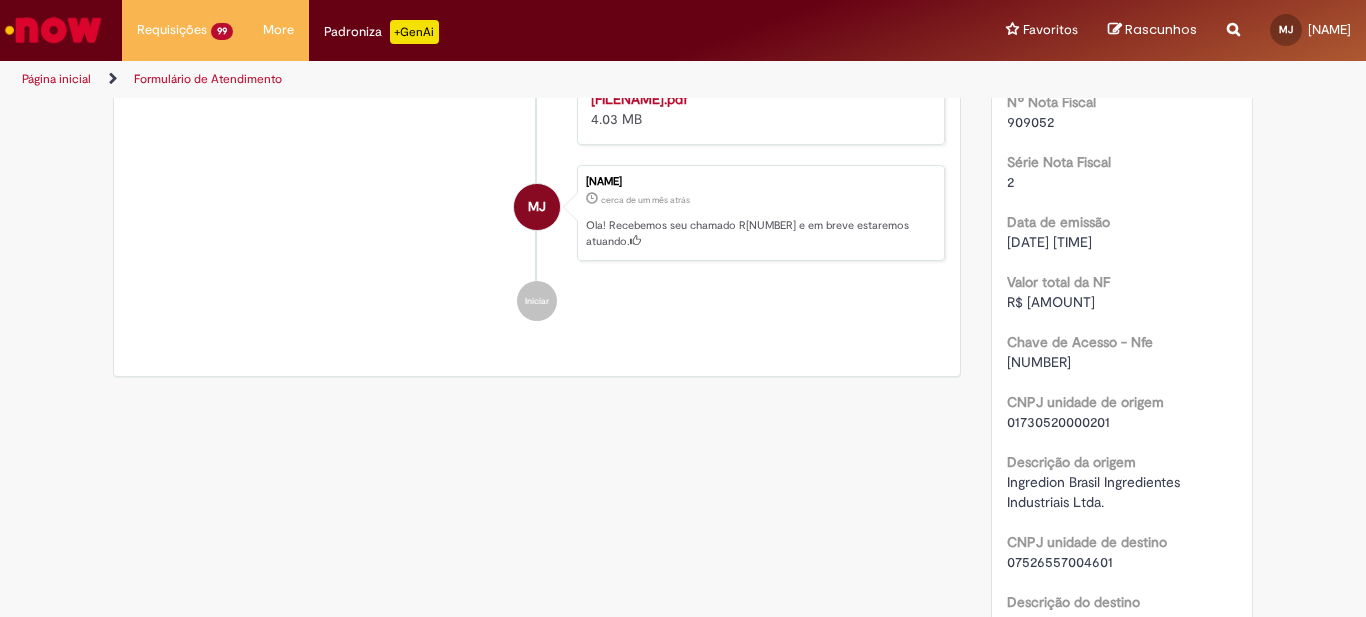 click on "DPZ7I44.pdf" at bounding box center (639, 99) 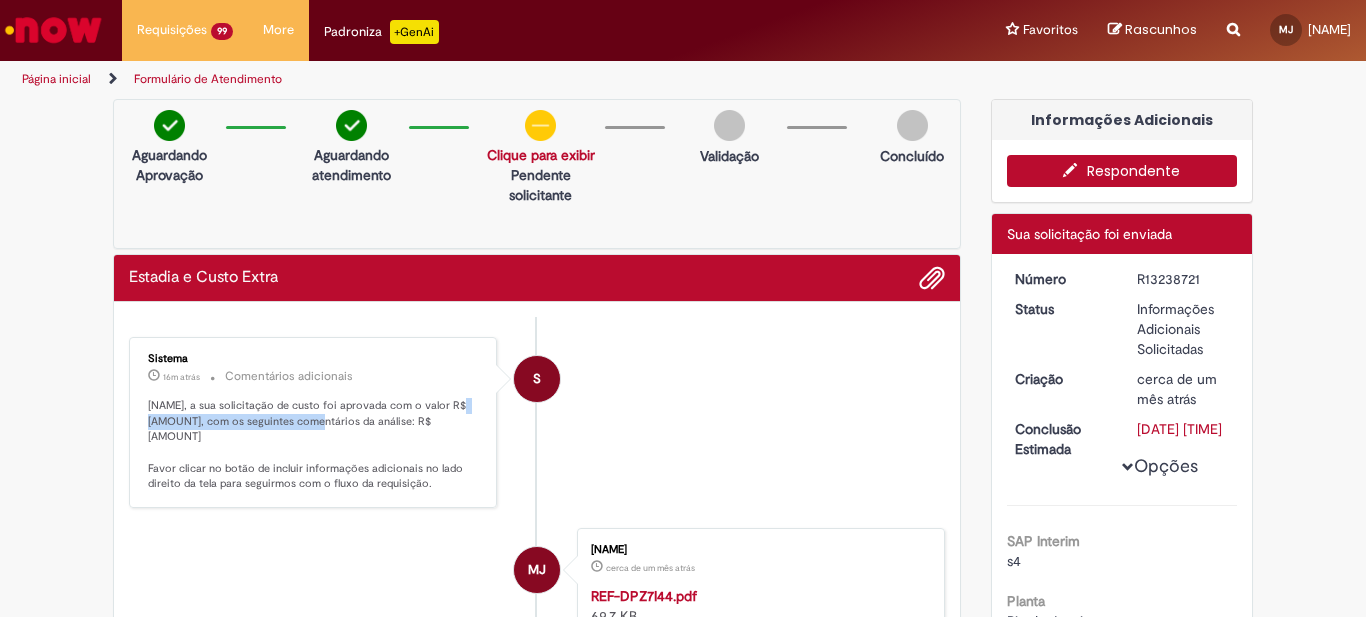 scroll, scrollTop: 0, scrollLeft: 0, axis: both 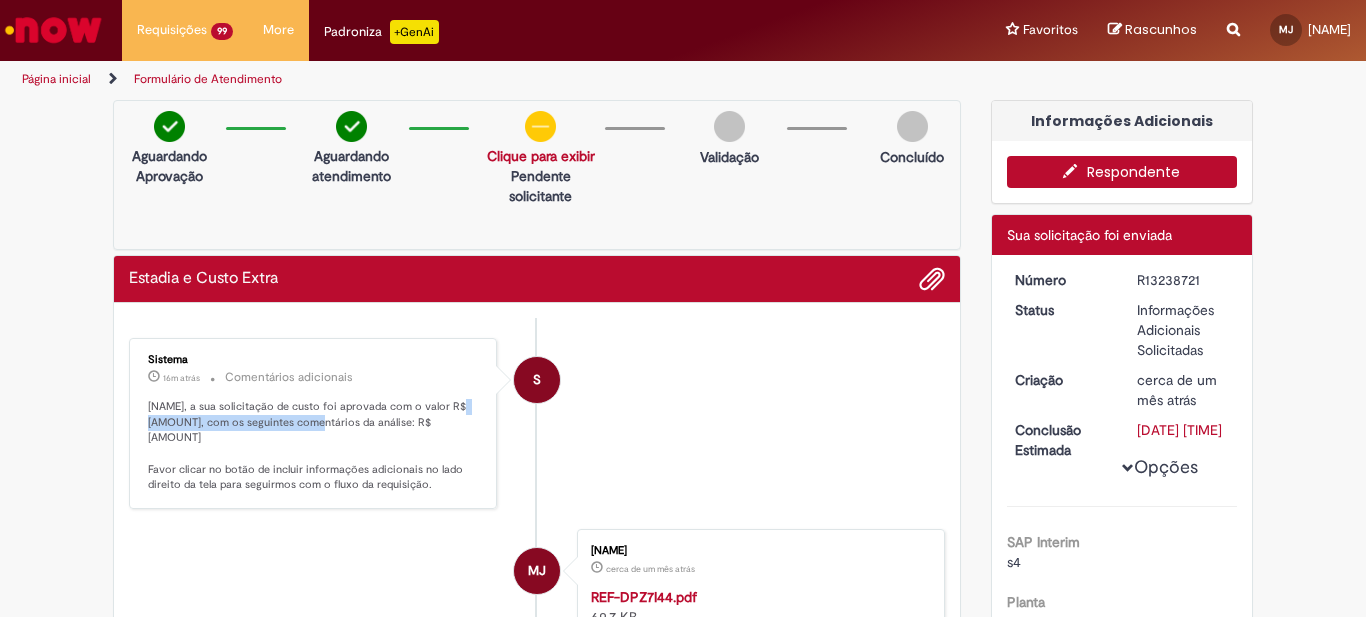 click on "Respondente" at bounding box center (1122, 172) 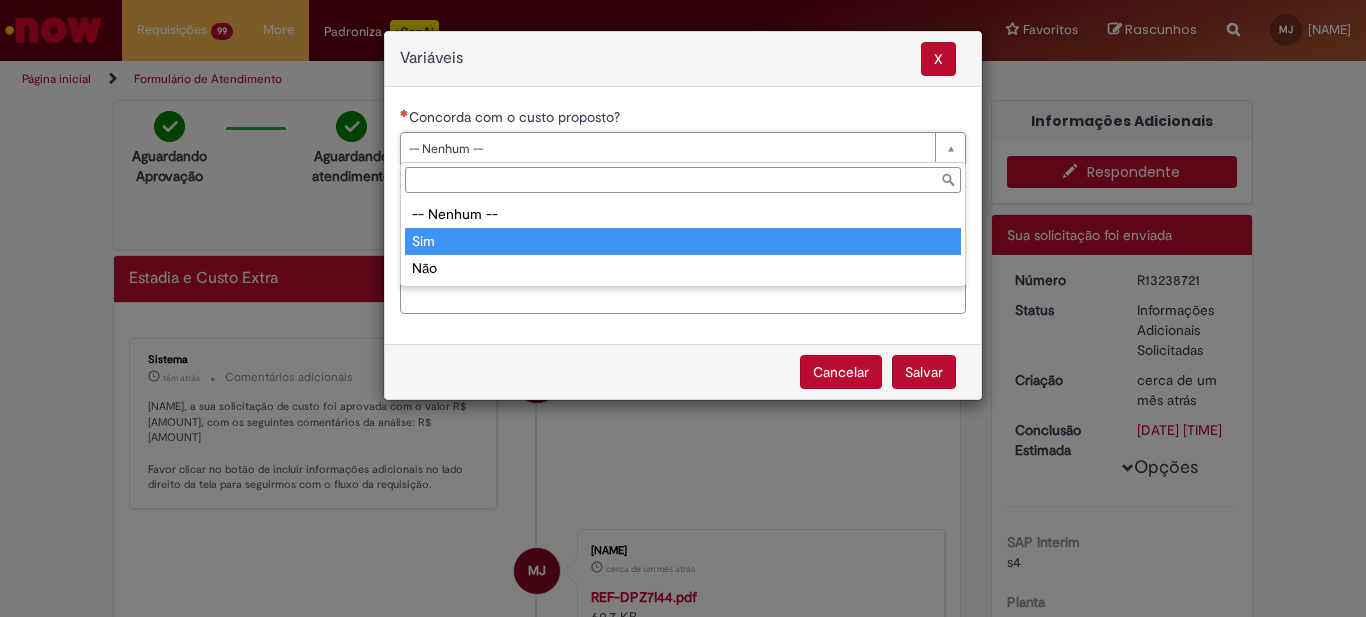 type on "***" 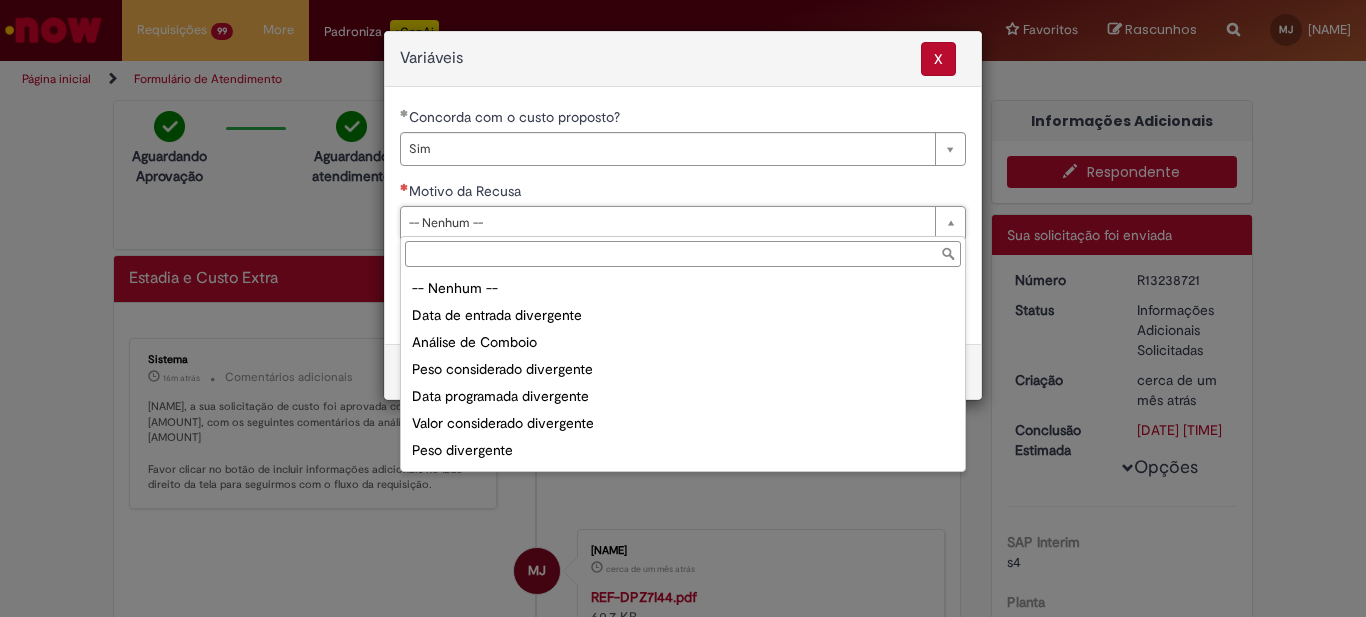 scroll, scrollTop: 78, scrollLeft: 0, axis: vertical 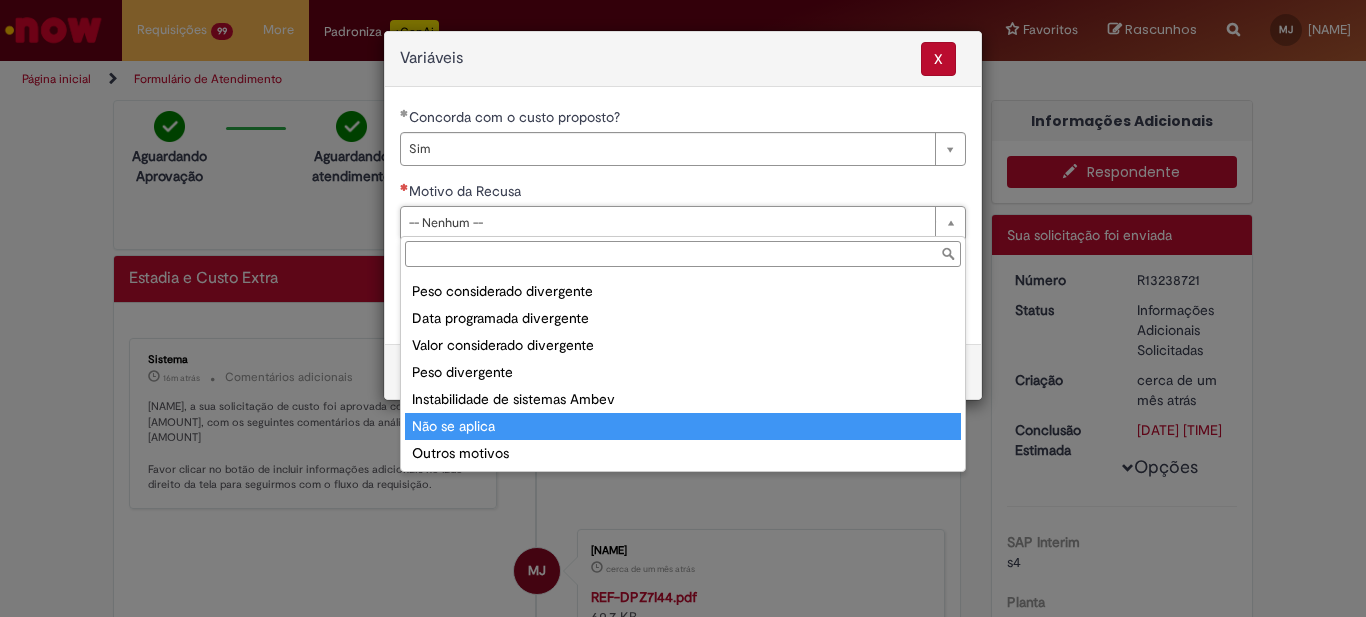 type on "**********" 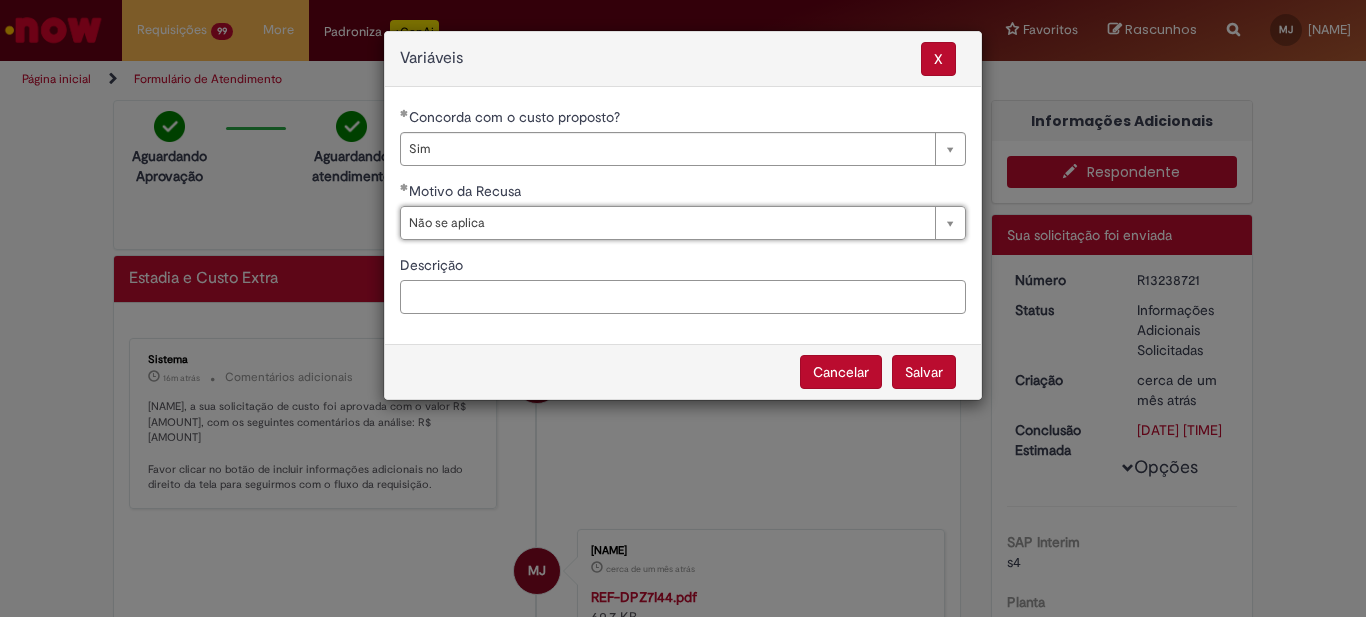 click on "Descrição" at bounding box center [683, 297] 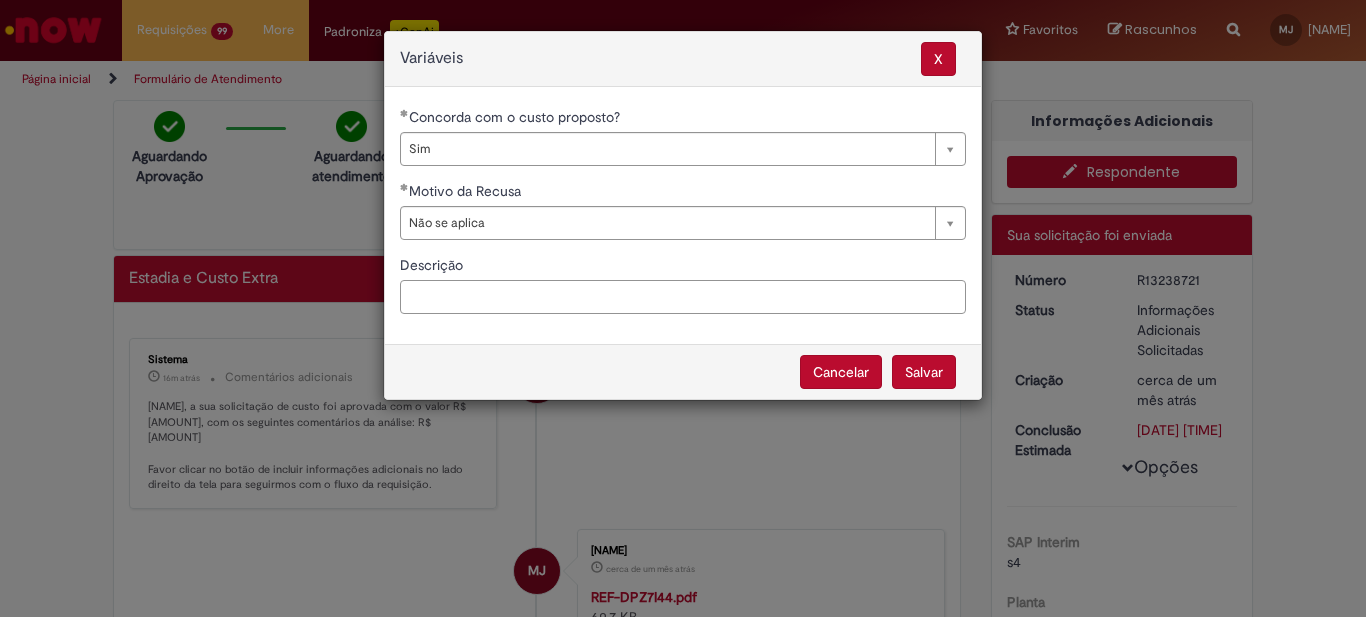 type on "*" 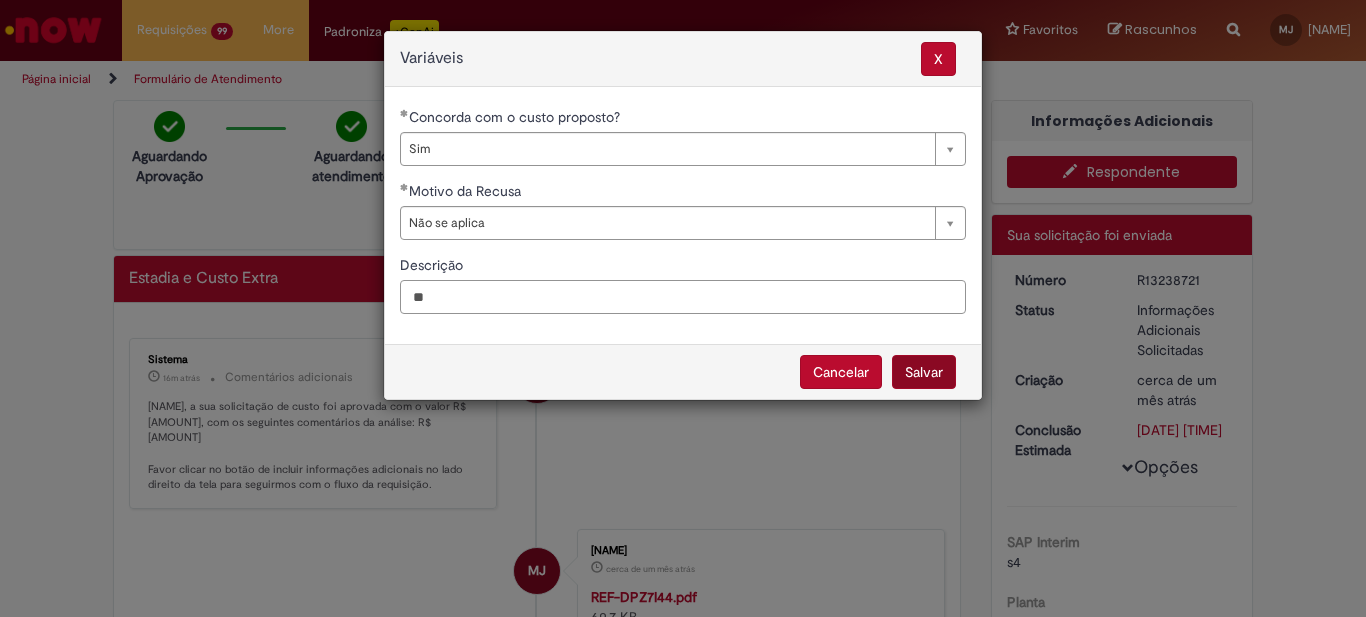 type on "**" 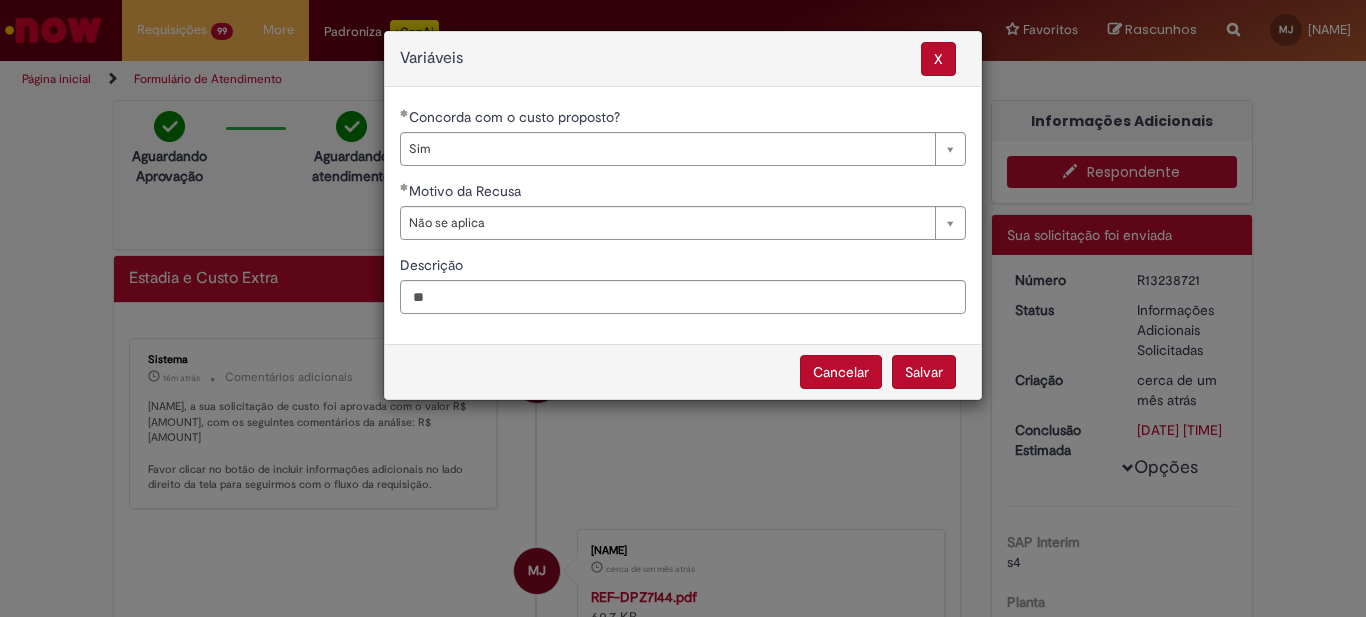 click on "Salvar" at bounding box center (924, 372) 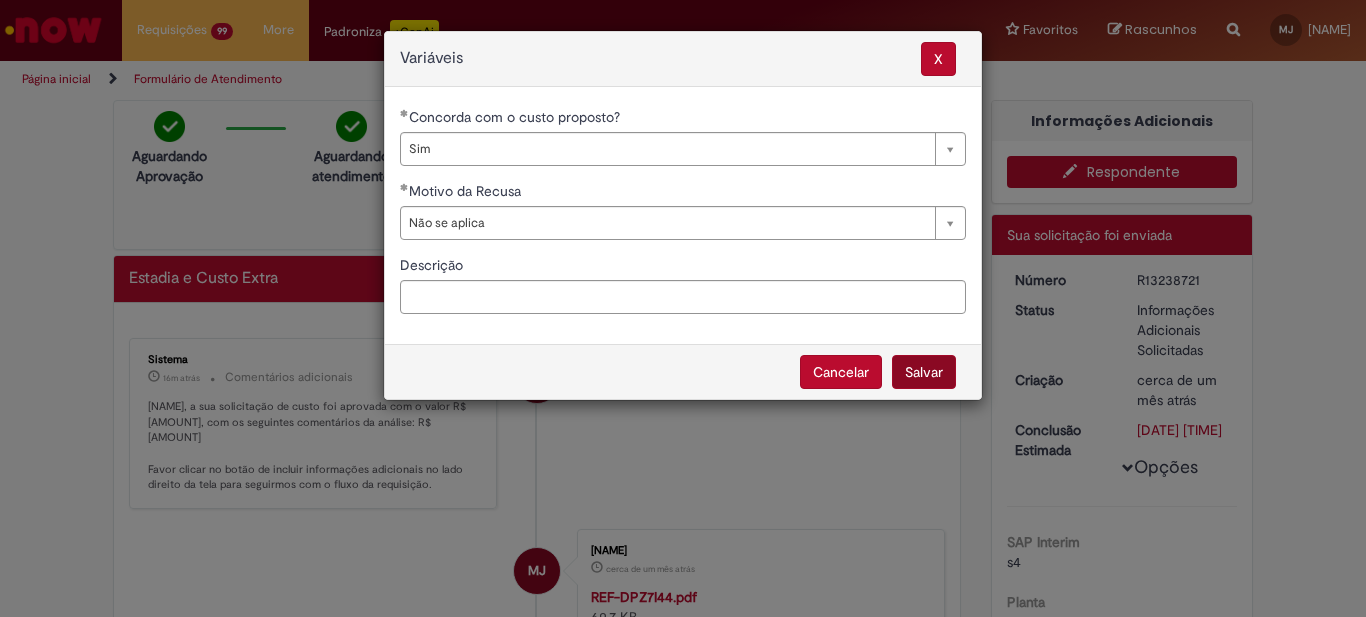 select on "***" 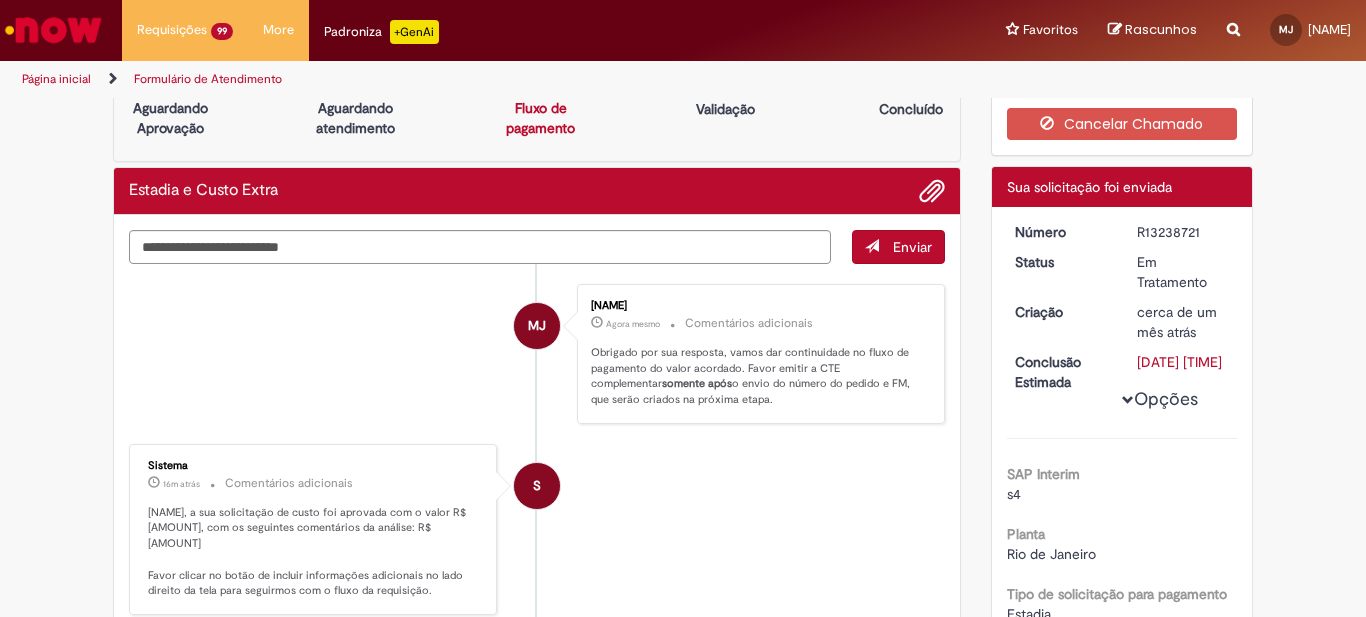 scroll, scrollTop: 0, scrollLeft: 0, axis: both 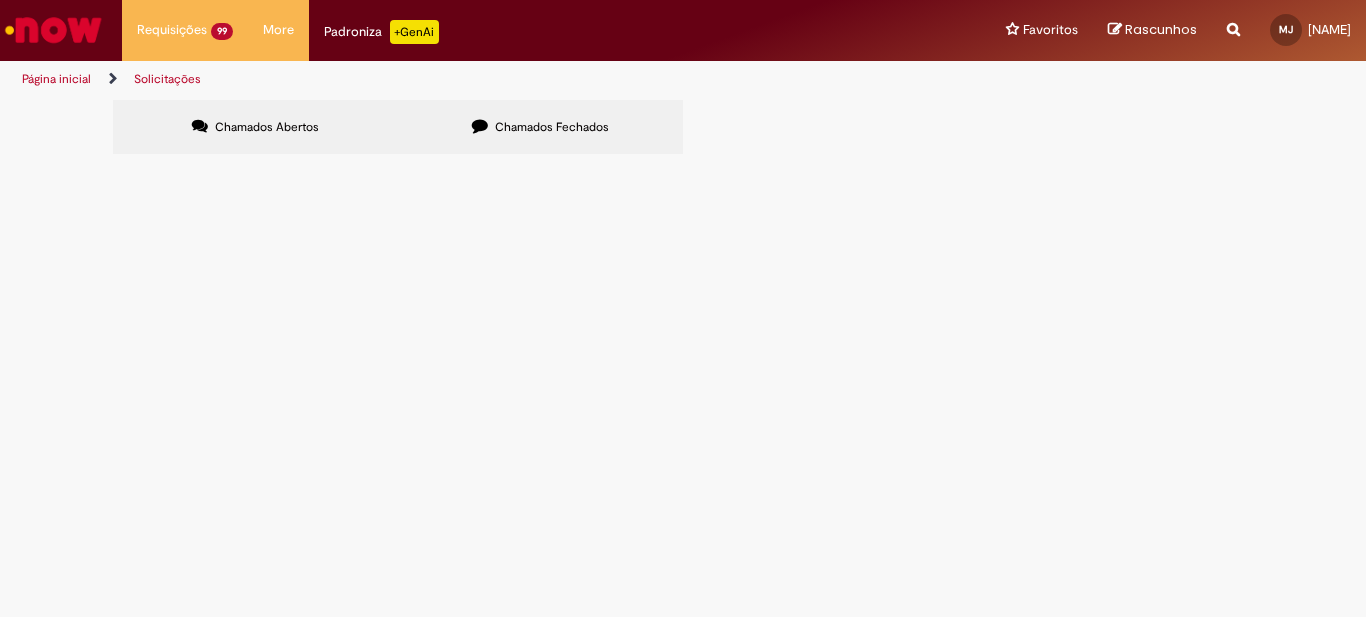 click at bounding box center (0, 0) 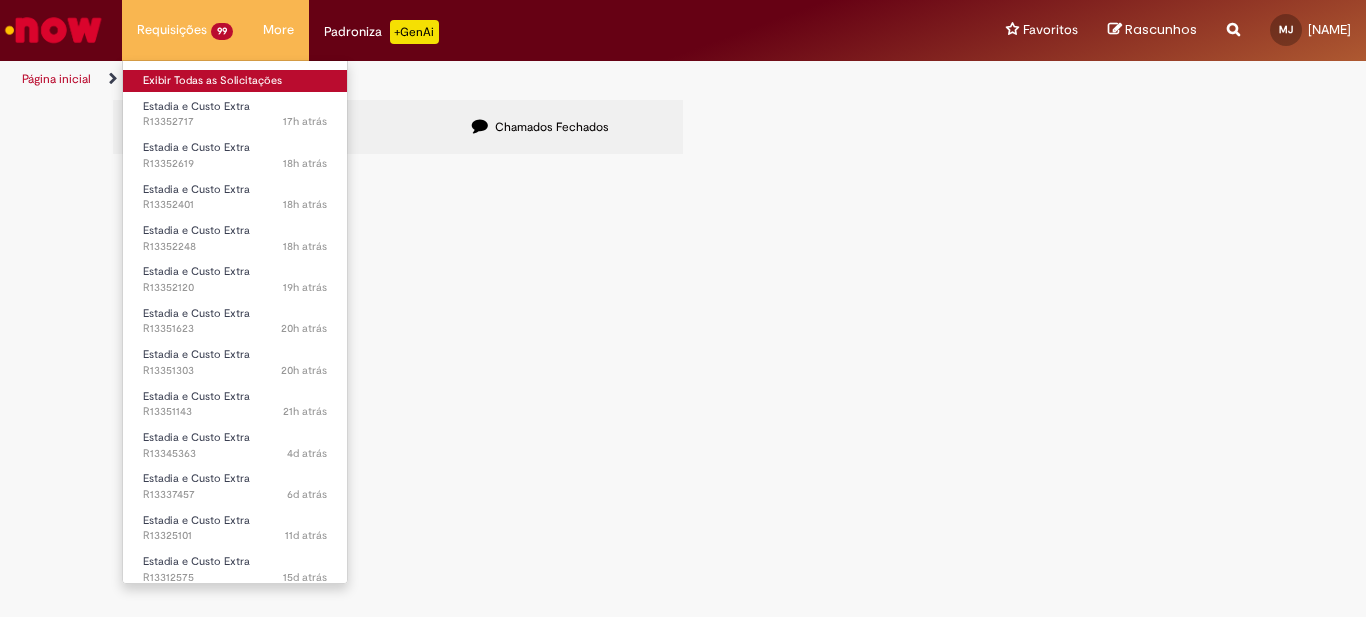 click on "Exibir Todas as Solicitações" at bounding box center (235, 81) 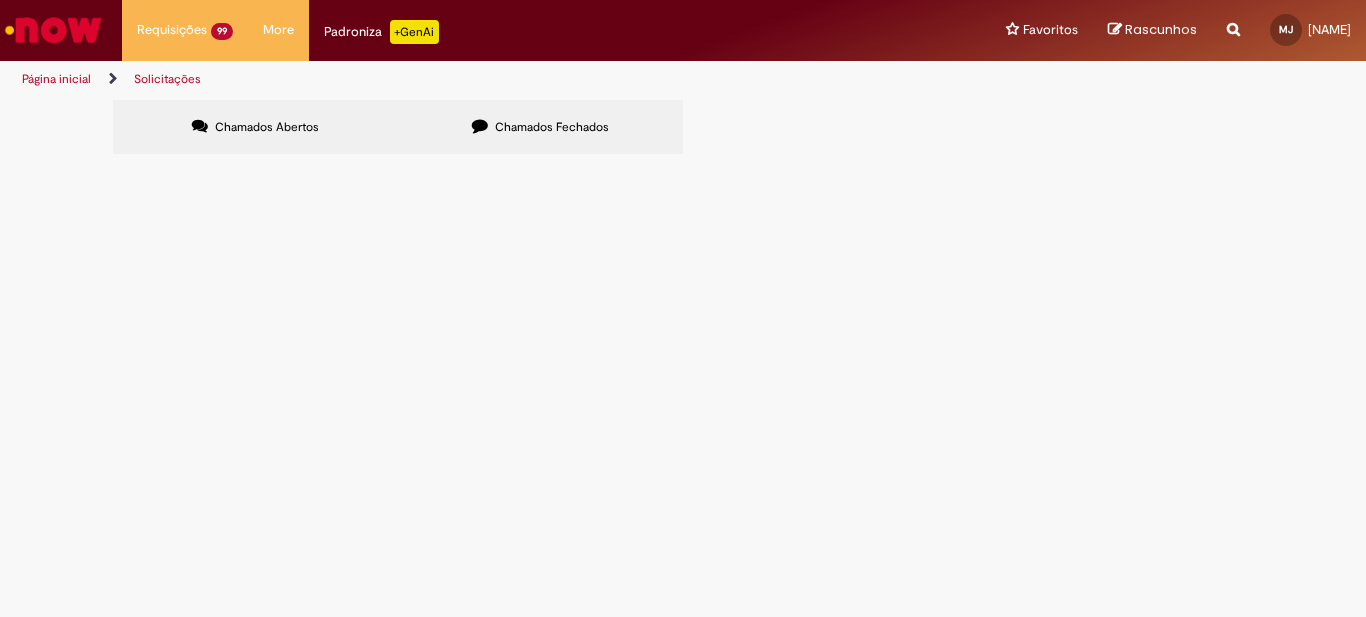 click at bounding box center (0, 0) 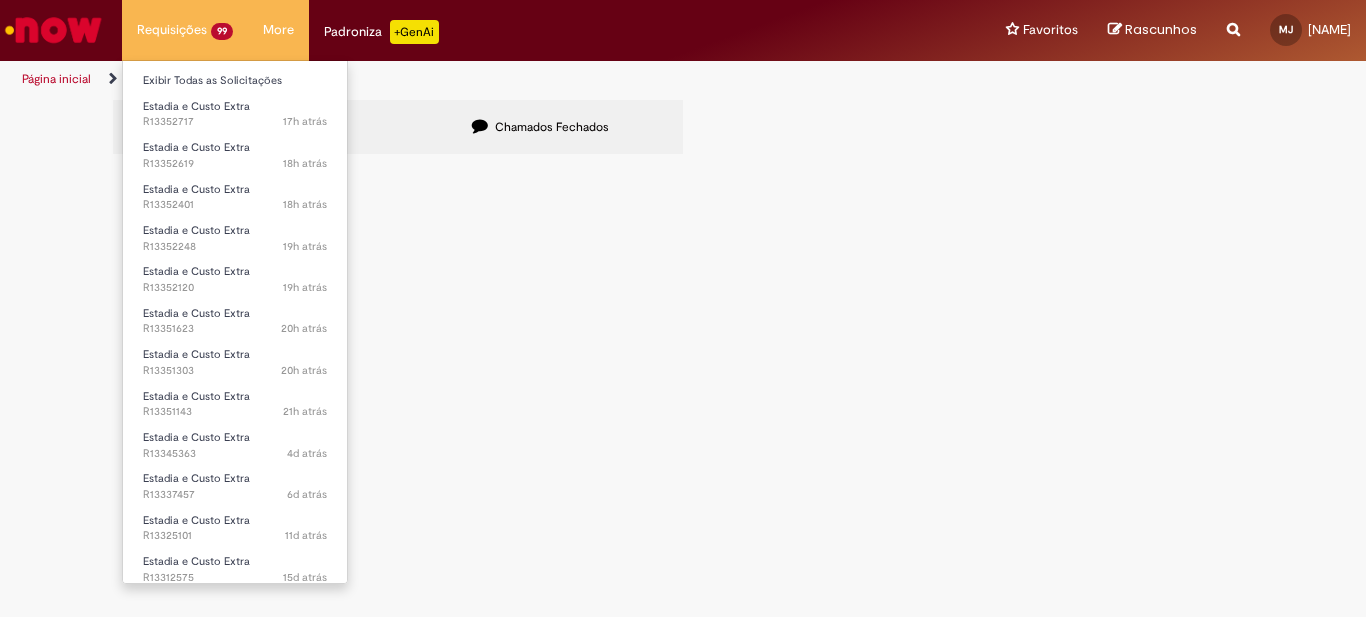 click on "Requisições   99
Exibir Todas as Solicitações
Estadia e Custo Extra
17h atrás 17 horas atrás  R13352717
Estadia e Custo Extra
18h atrás 18 horas atrás  R13352619
Estadia e Custo Extra
18h atrás 18 horas atrás  R13352401
Estadia e Custo Extra
19h atrás 19 horas atrás  R13352248
Estadia e Custo Extra
19h atrás 19 horas atrás  R13352120
Estadia e Custo Extra
20h atrás 20 horas atrás  R13351623
Estadia e Custo Extra
20h atrás 20 horas atrás  R13351303
Estadia e Custo Extra
21h atrás 21 horas atrás  R13351143
Estadia e Custo Extra
4d atrás 4 dias atrás  R13345363
Estadia e Custo Extra
6d atrás 6 dias atrás  R13337457
Estadia e Custo Extra
11d atrás 11 dias atrás  R13325101" at bounding box center (185, 30) 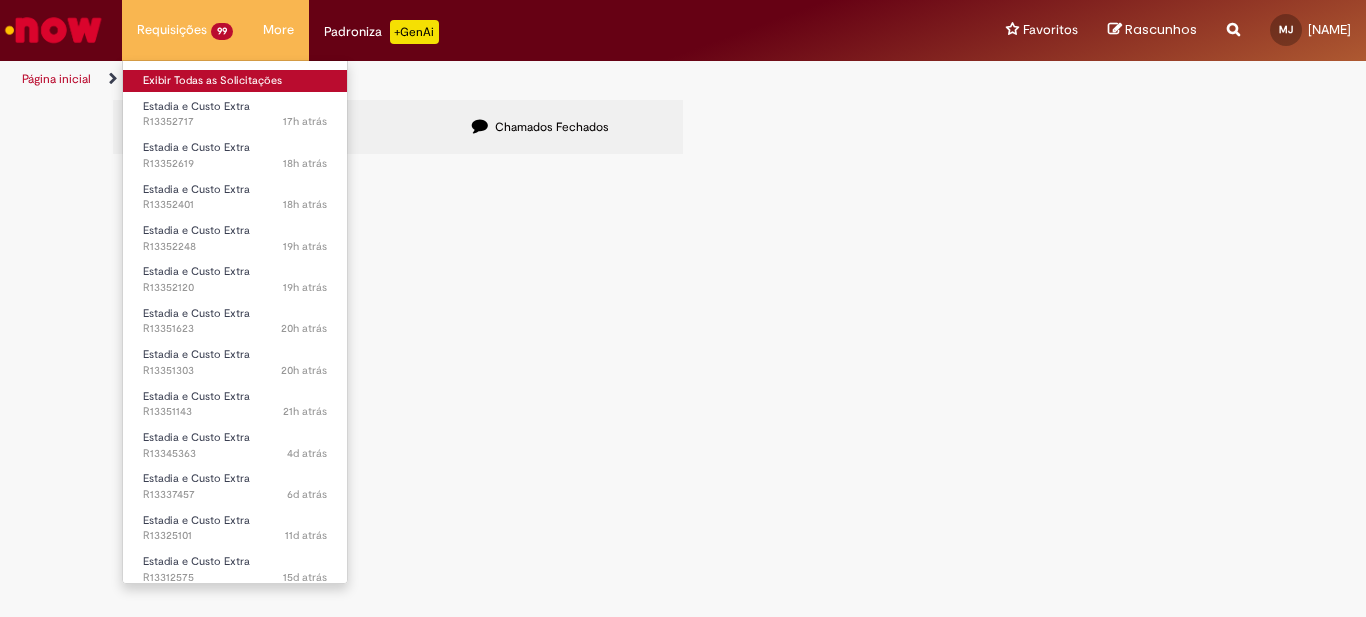 click on "Exibir Todas as Solicitações" at bounding box center [235, 81] 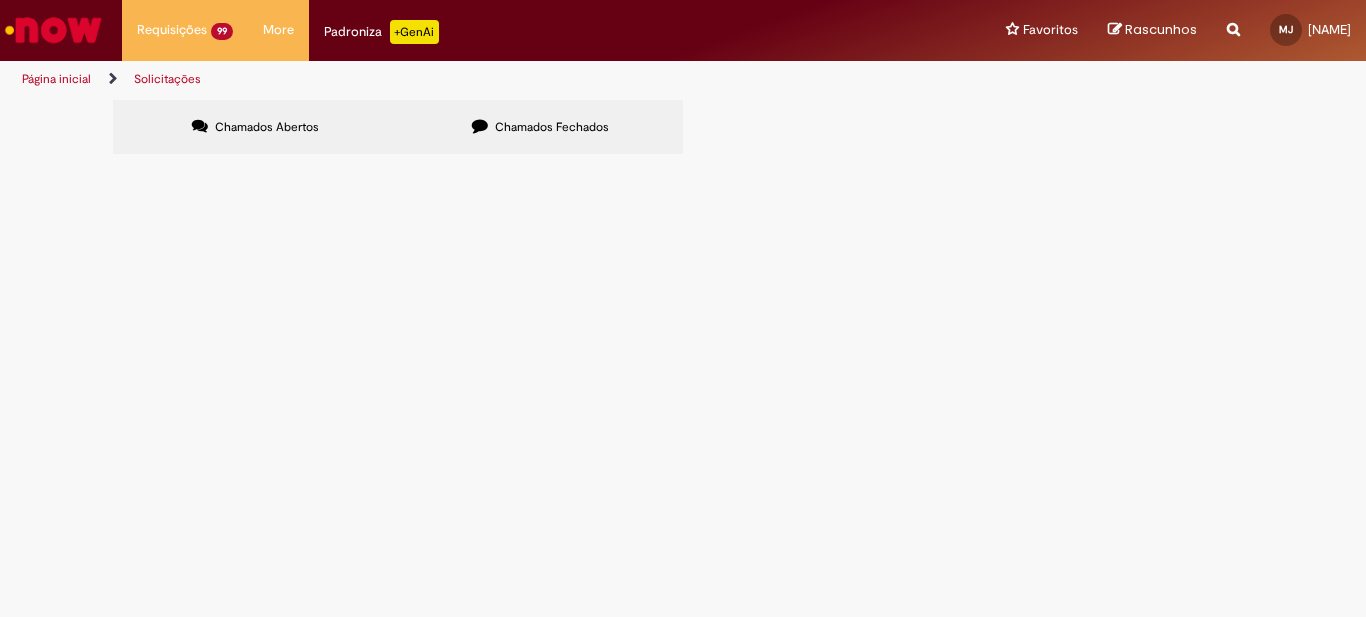 click at bounding box center (0, 0) 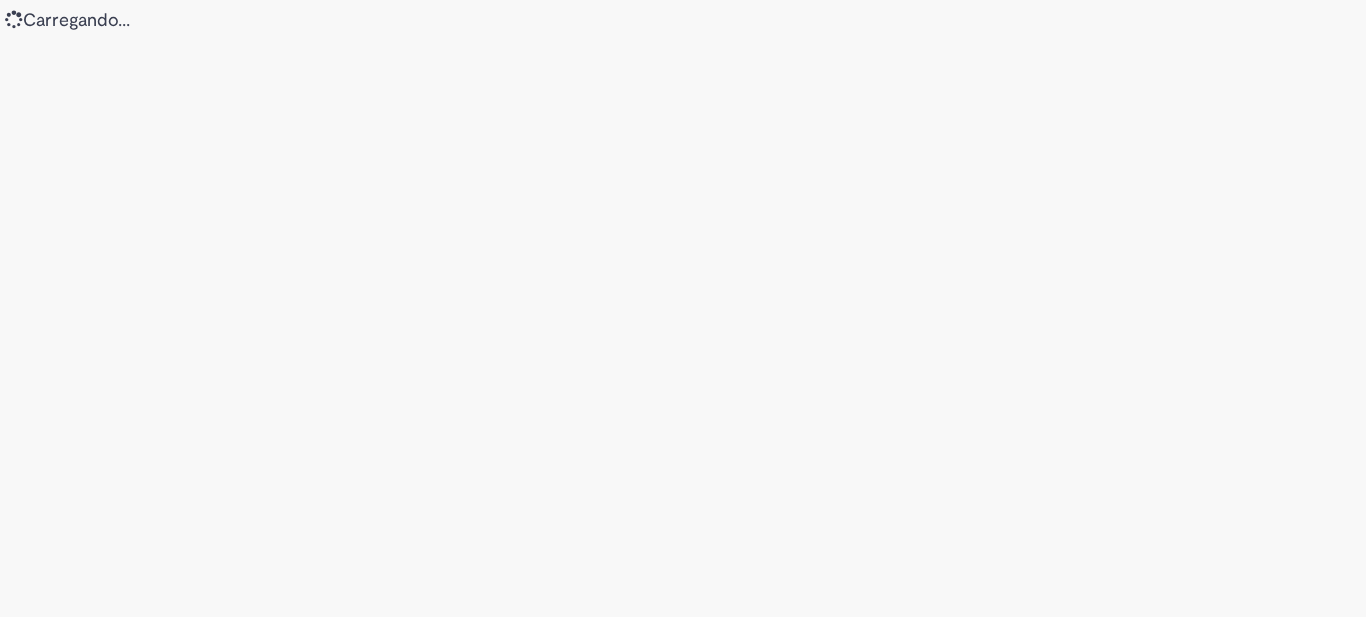 scroll, scrollTop: 0, scrollLeft: 0, axis: both 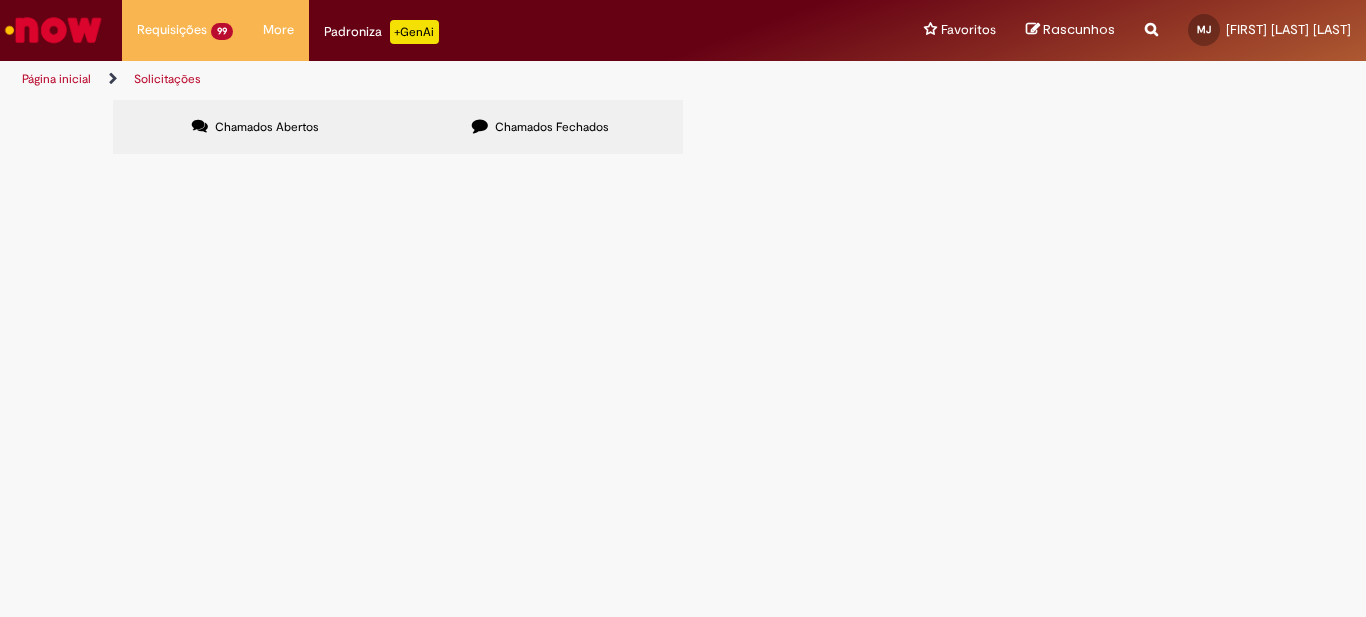 click at bounding box center [0, 0] 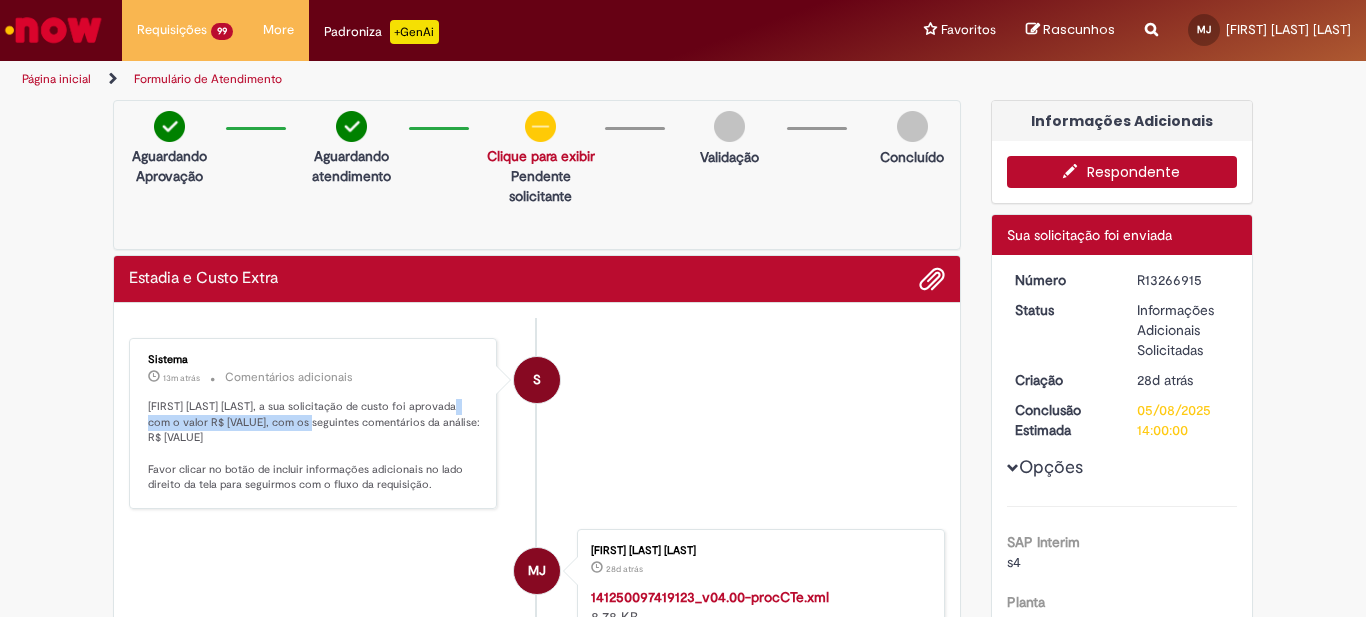 drag, startPoint x: 142, startPoint y: 419, endPoint x: 305, endPoint y: 425, distance: 163.1104 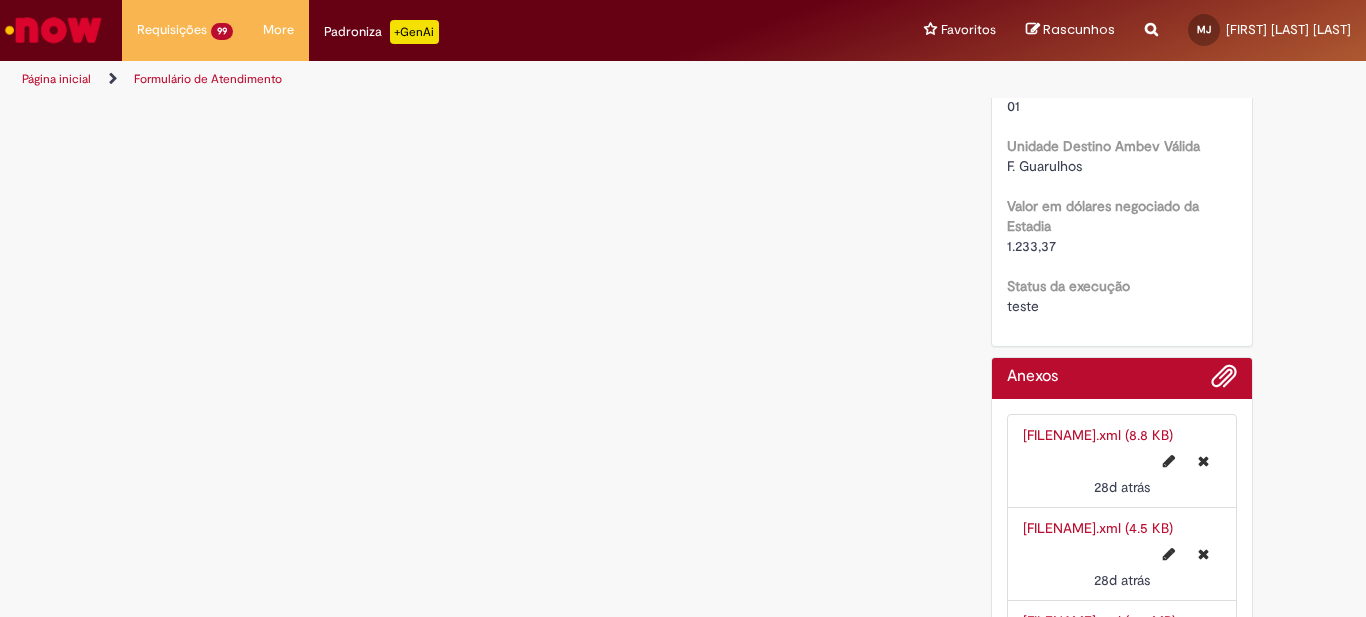 scroll, scrollTop: 3899, scrollLeft: 0, axis: vertical 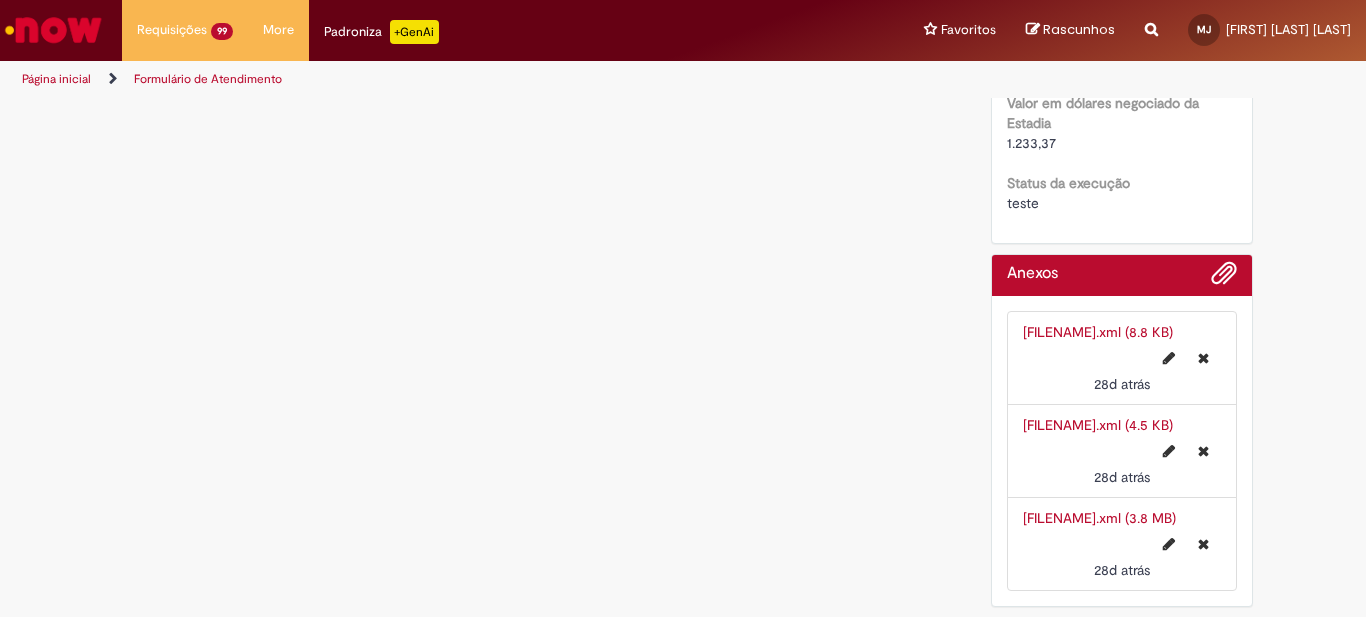 click on "[FILENAME].xml (3.8 MB)" at bounding box center (1099, 518) 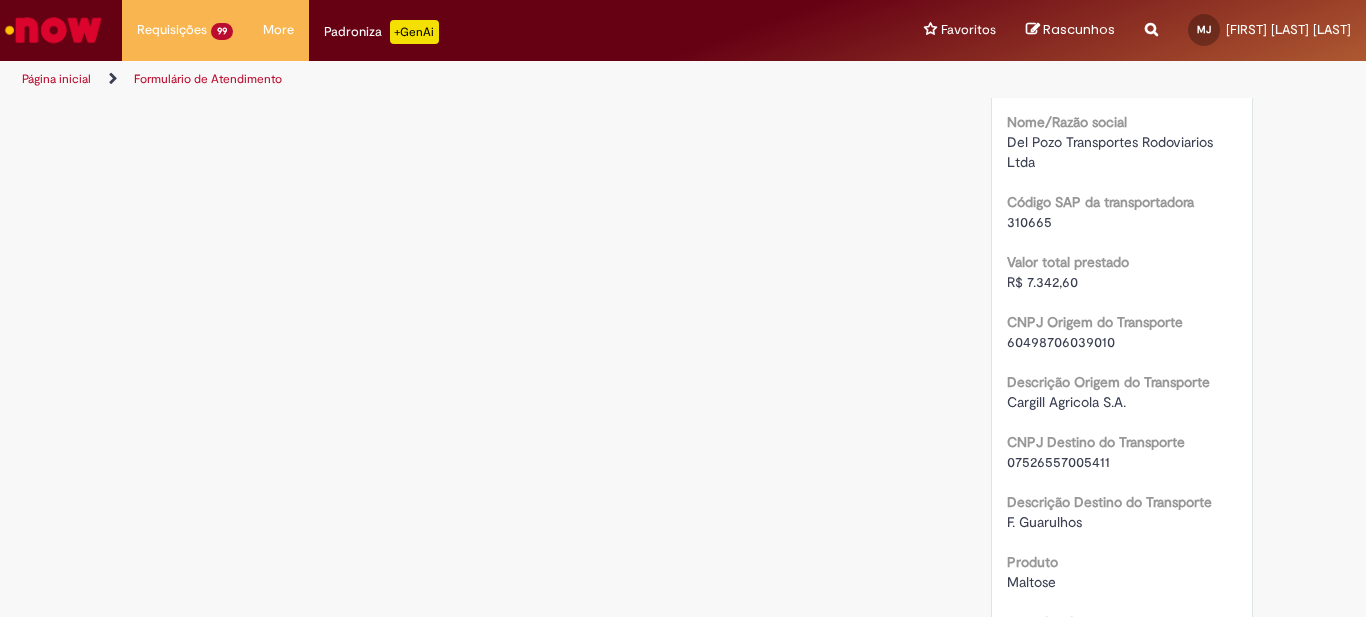 scroll, scrollTop: 1399, scrollLeft: 0, axis: vertical 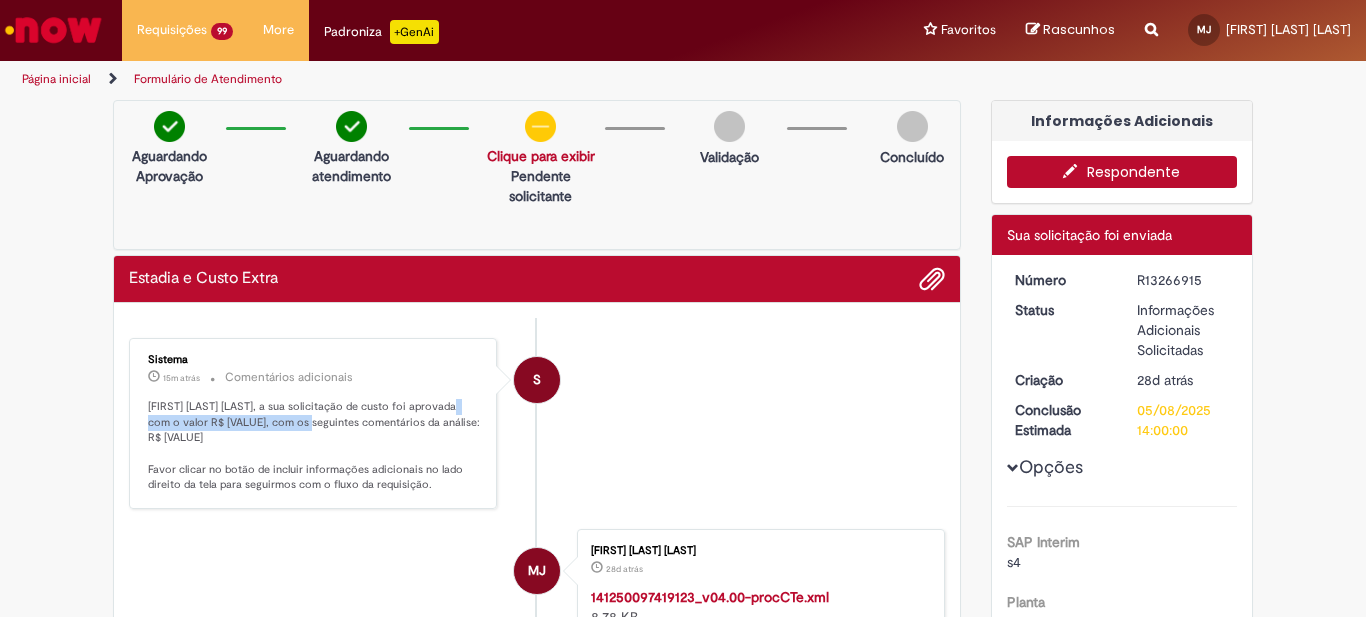 click at bounding box center (1075, 171) 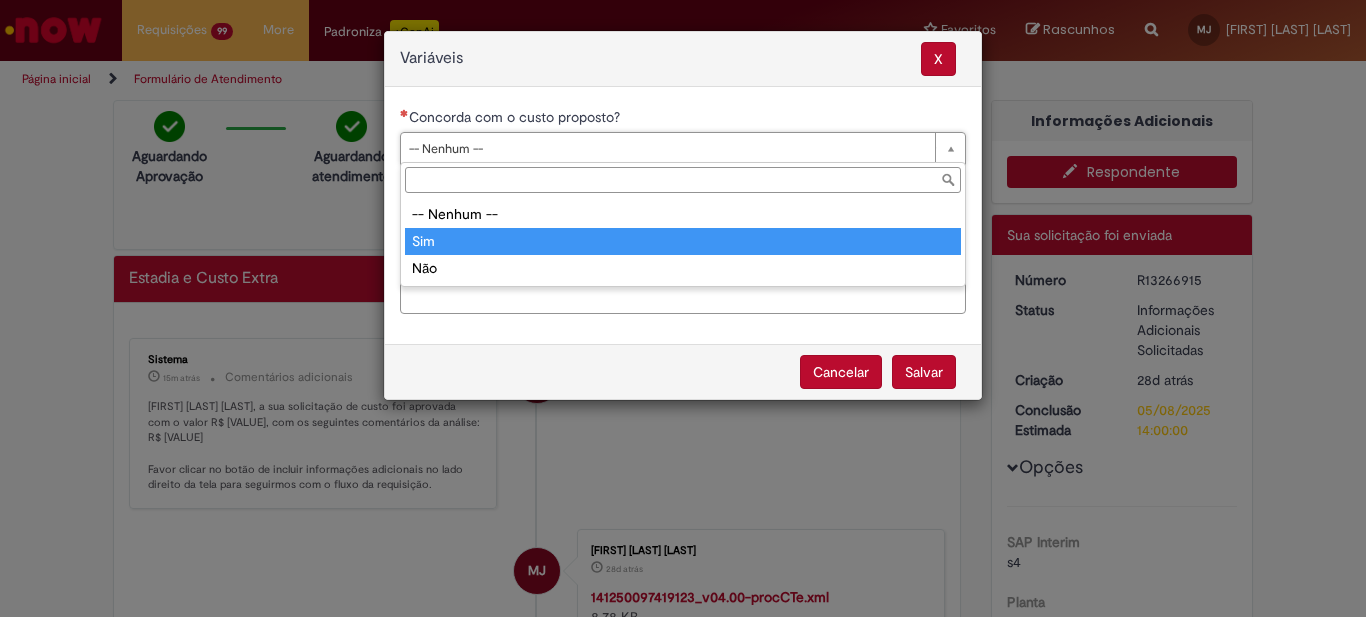 type on "***" 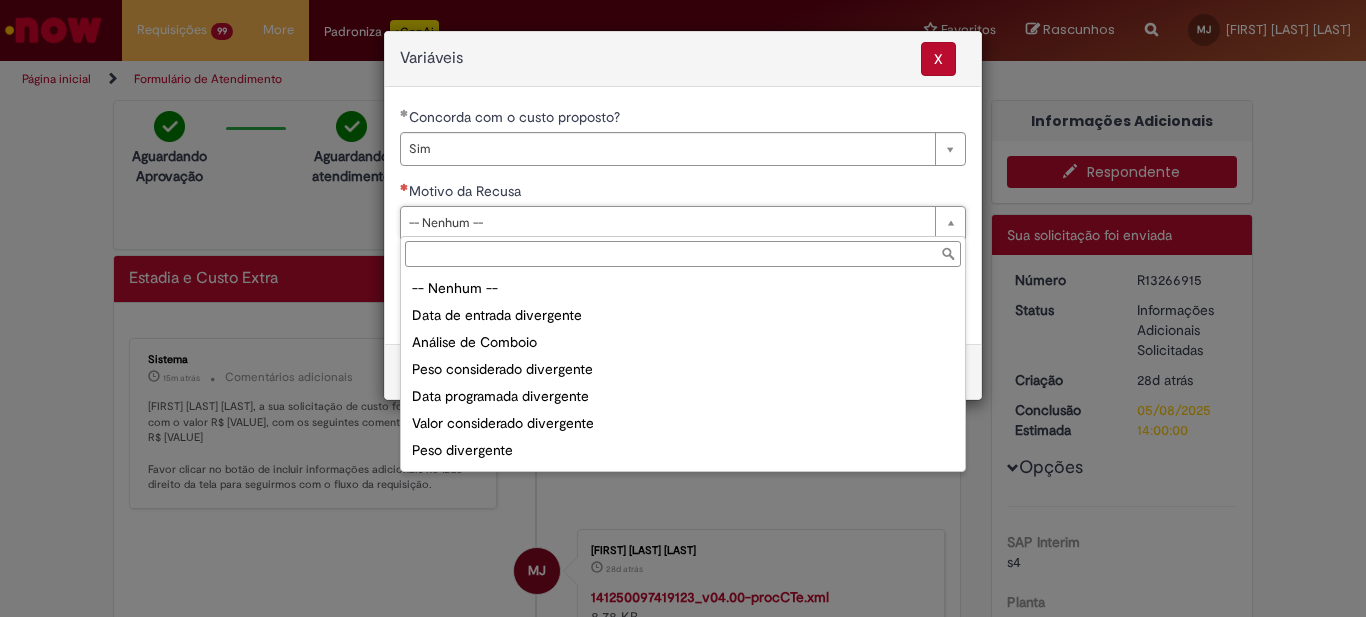 scroll, scrollTop: 78, scrollLeft: 0, axis: vertical 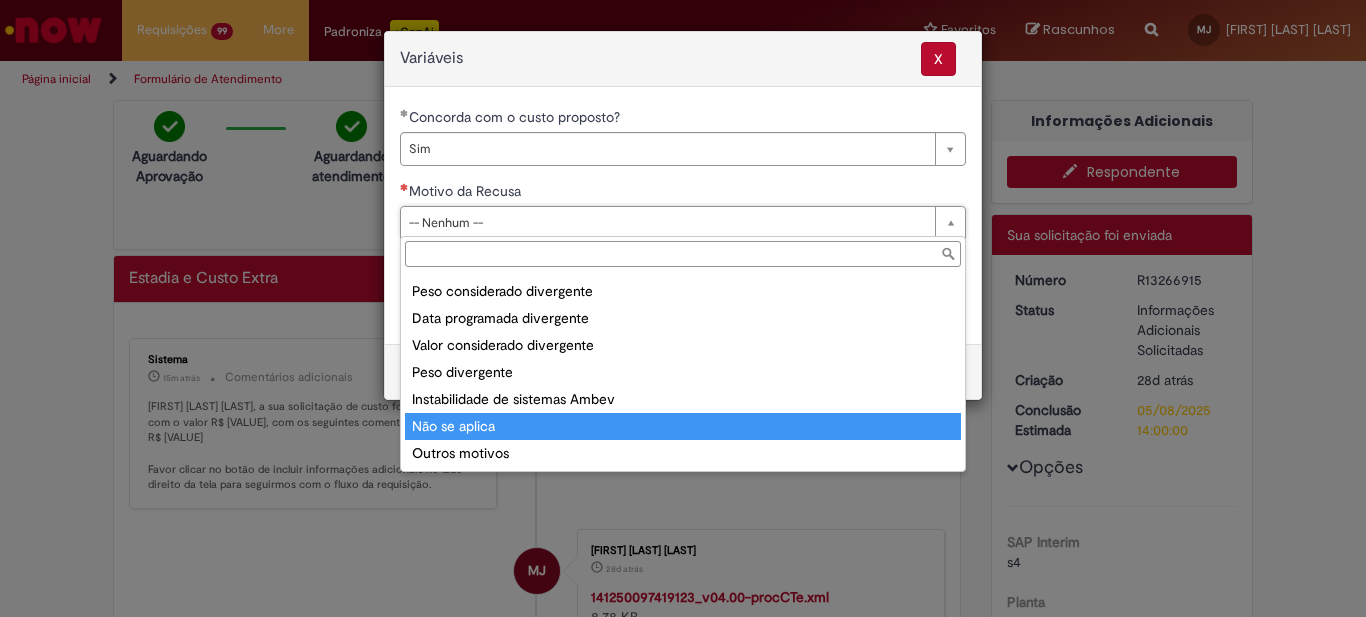 type on "**********" 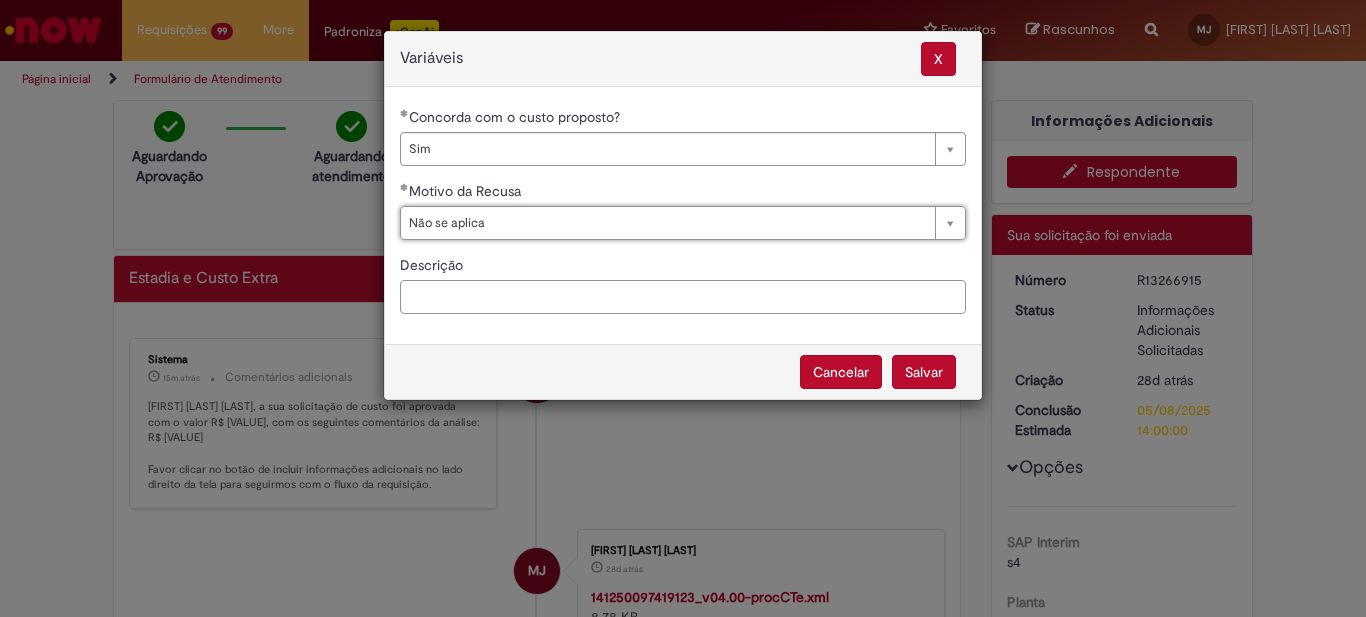 click on "Descrição" at bounding box center (683, 297) 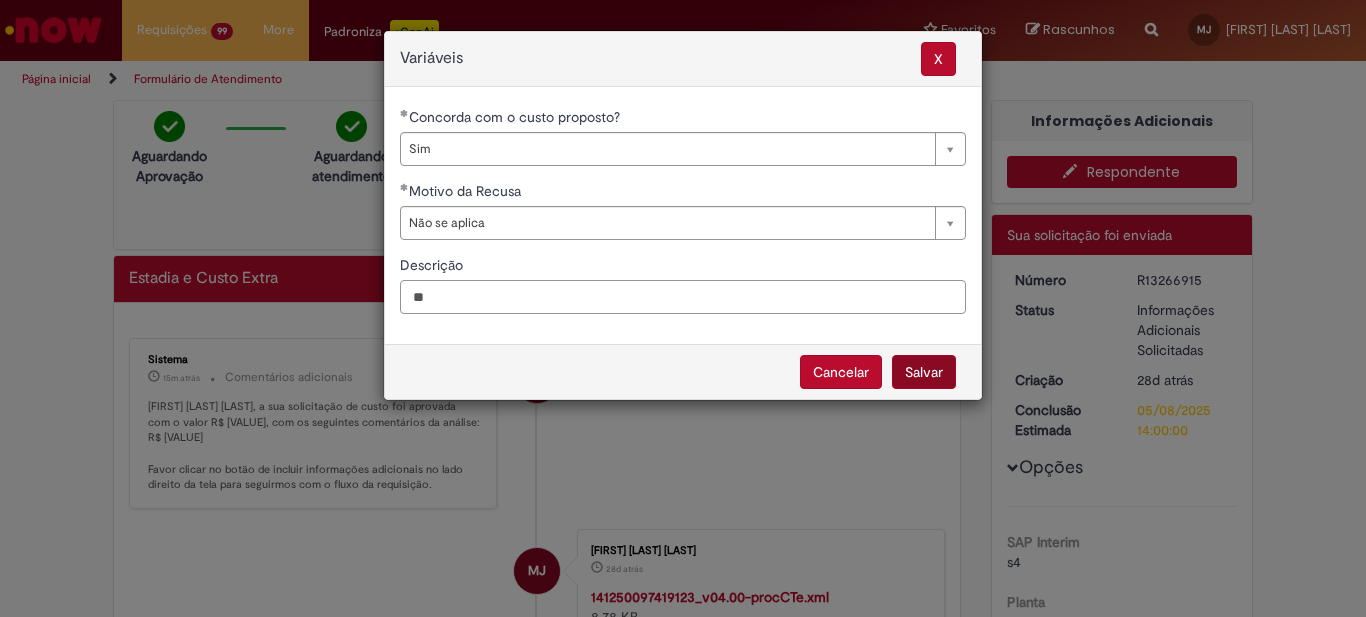 type on "**" 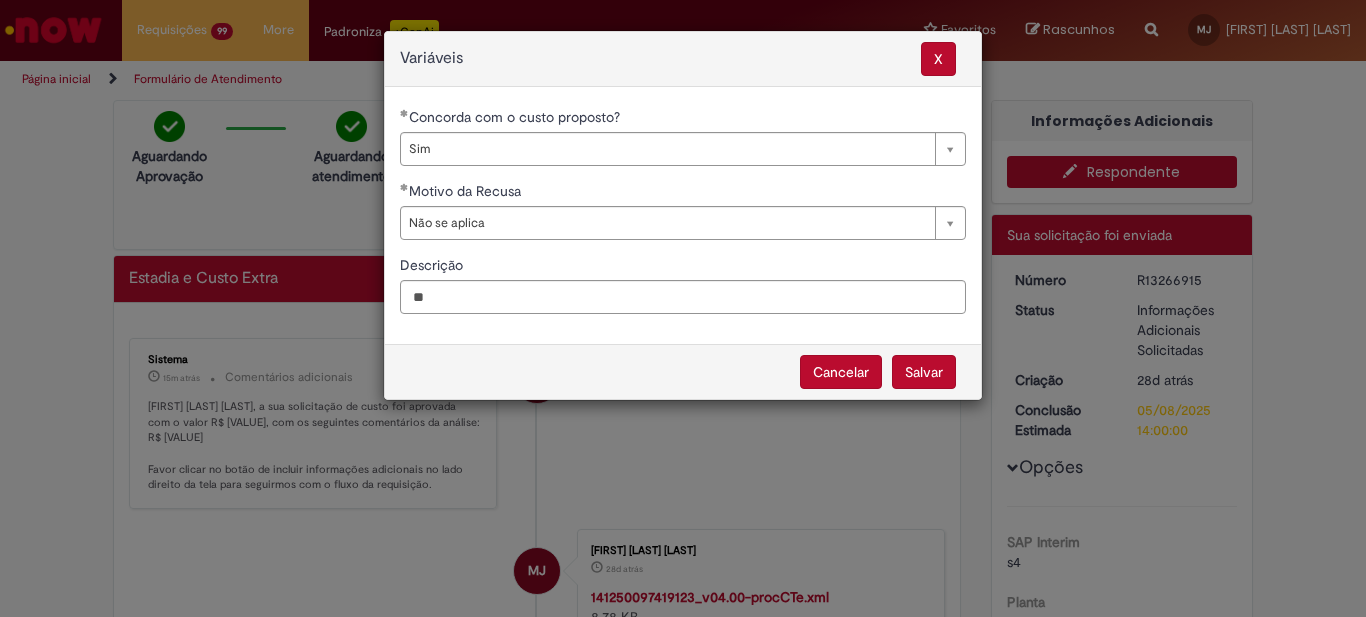 click on "Salvar" at bounding box center (924, 372) 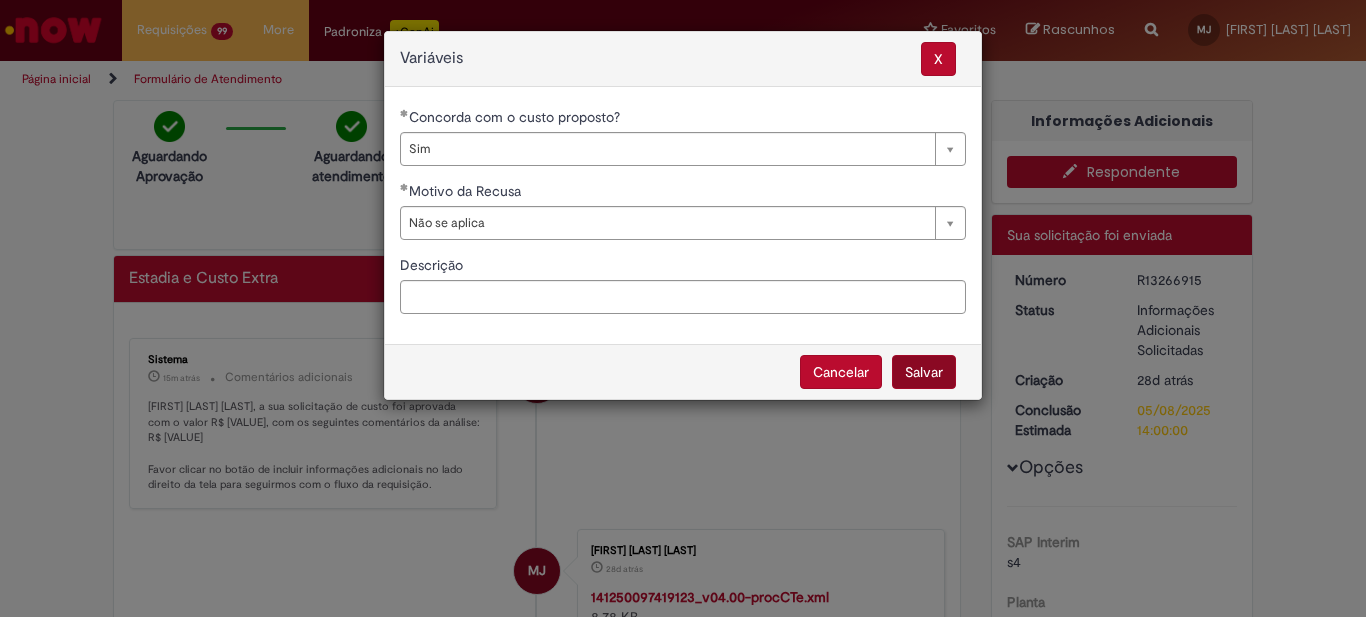 select on "***" 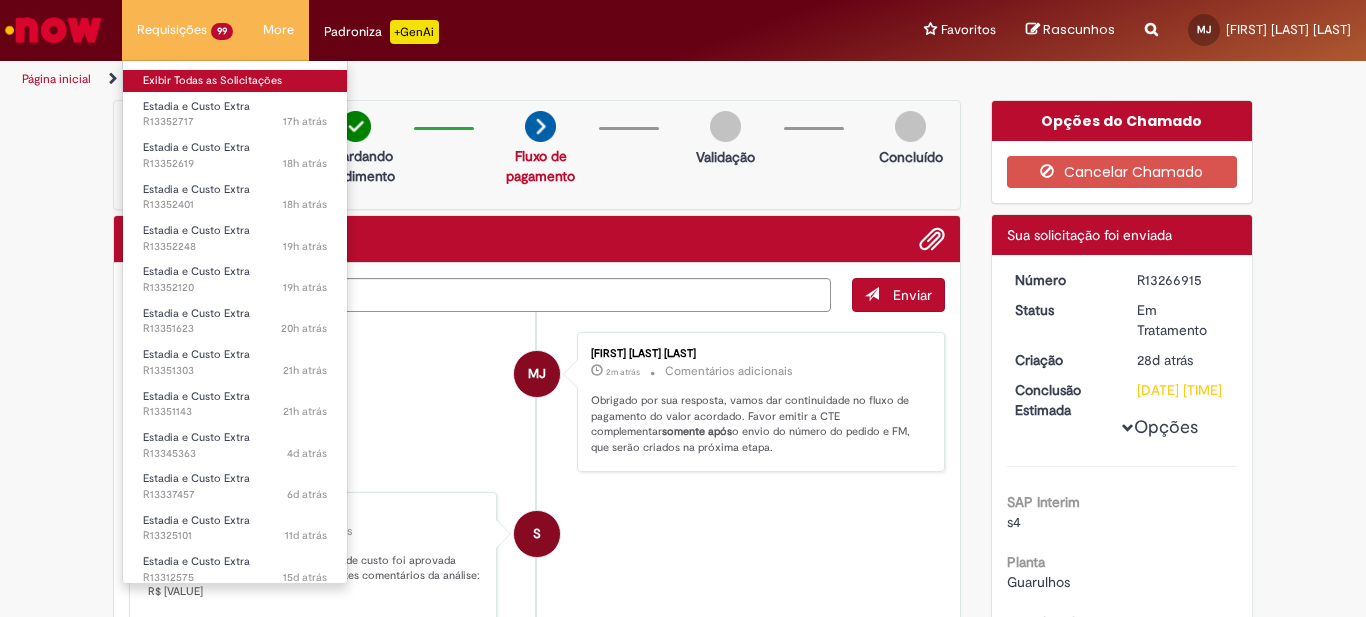 click on "Exibir Todas as Solicitações" at bounding box center [235, 81] 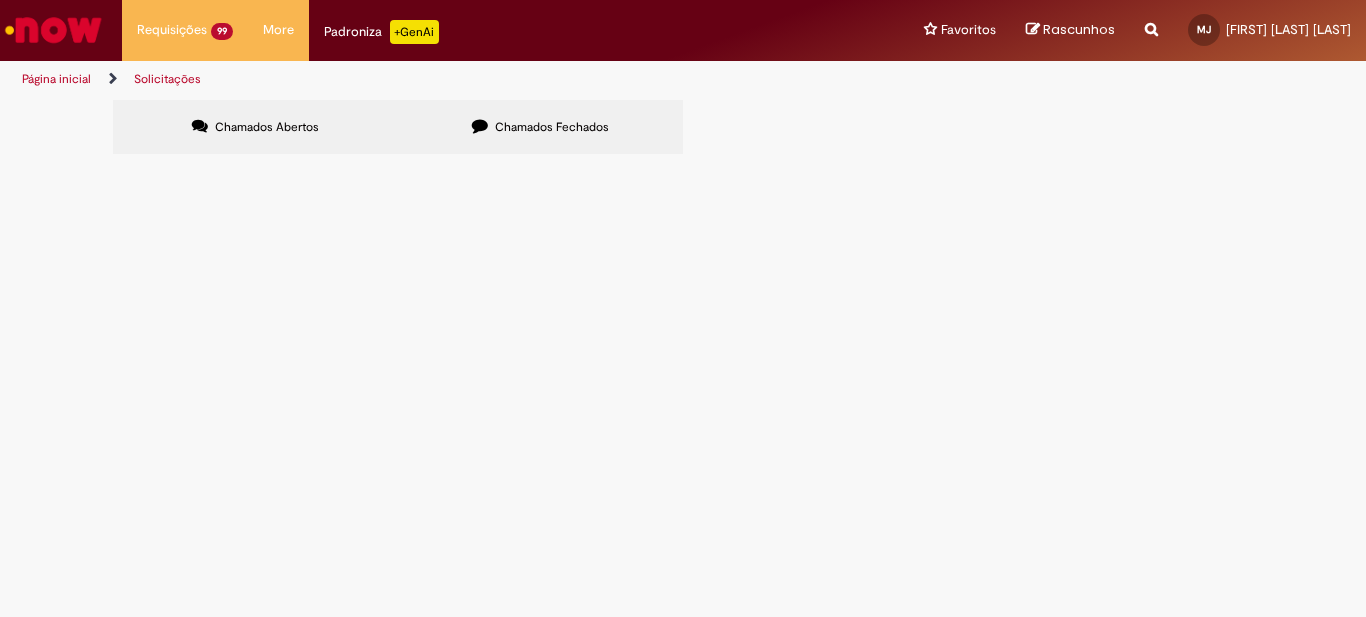 click at bounding box center [0, 0] 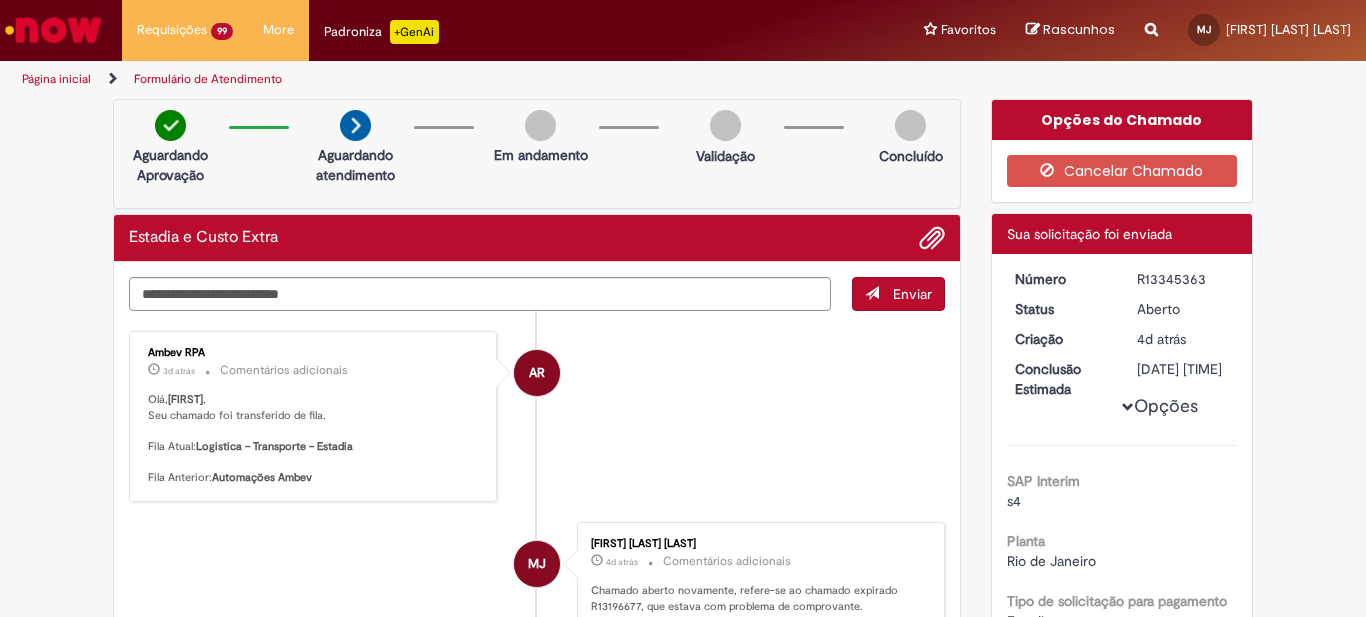 scroll, scrollTop: 0, scrollLeft: 0, axis: both 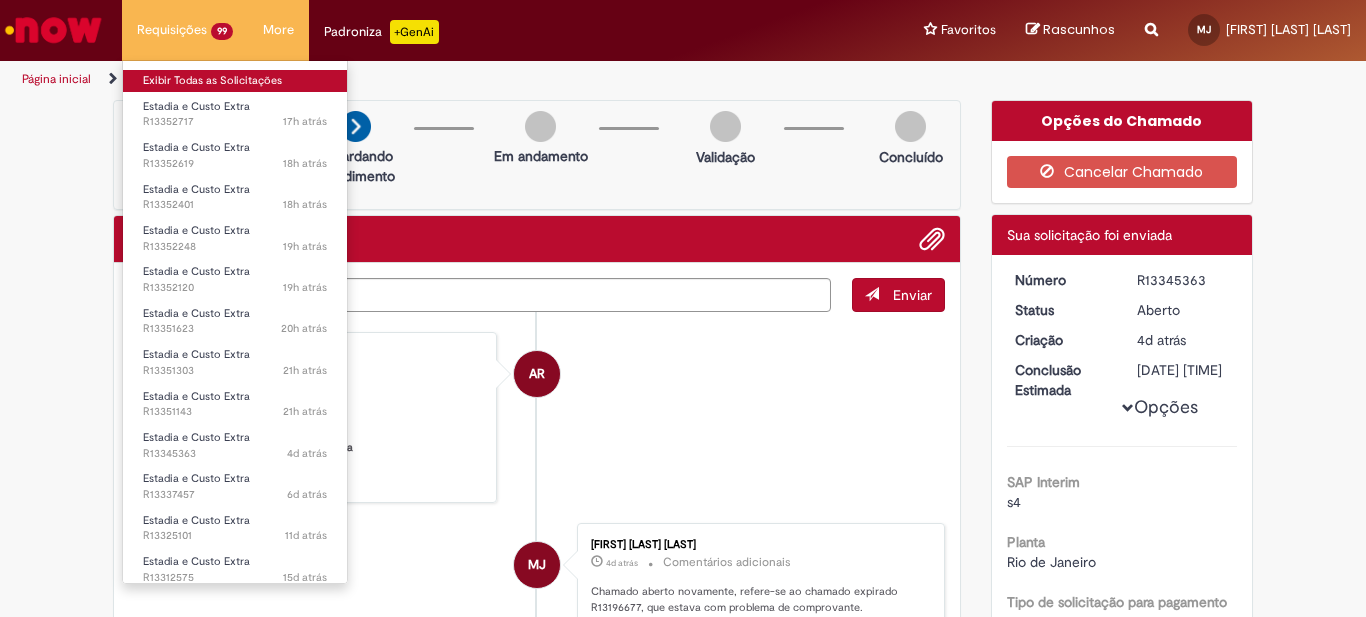 click on "Exibir Todas as Solicitações" at bounding box center [235, 81] 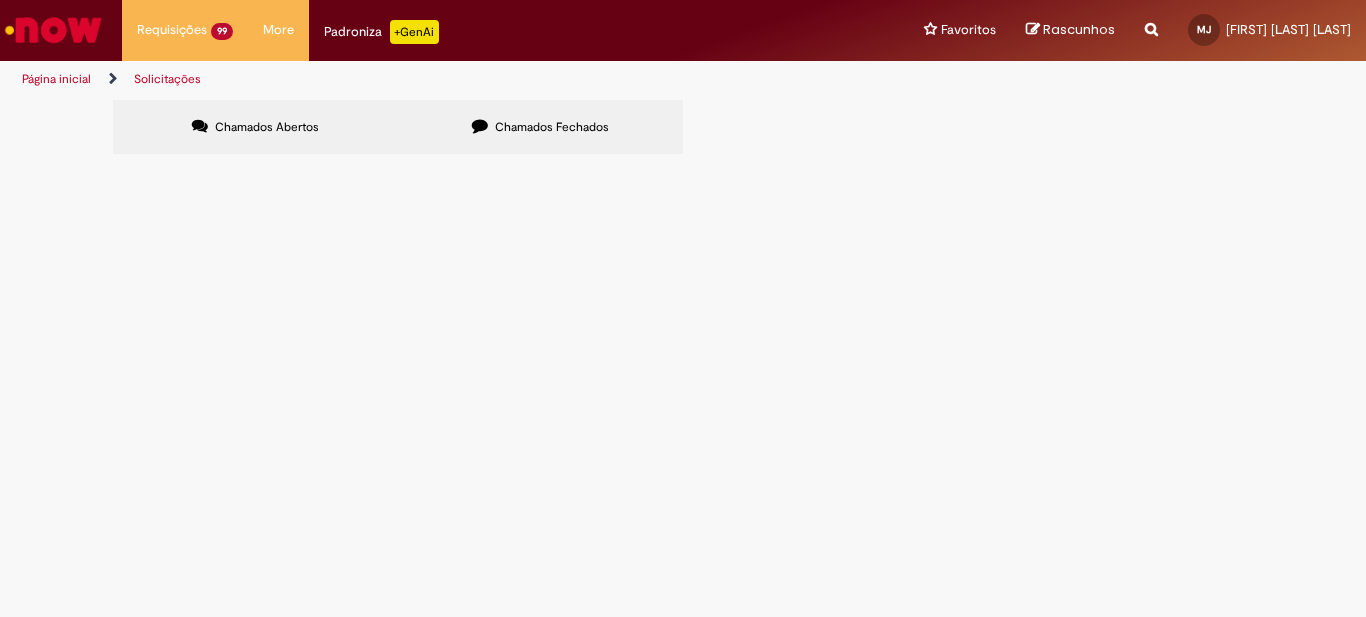 drag, startPoint x: 903, startPoint y: 190, endPoint x: 938, endPoint y: 199, distance: 36.138622 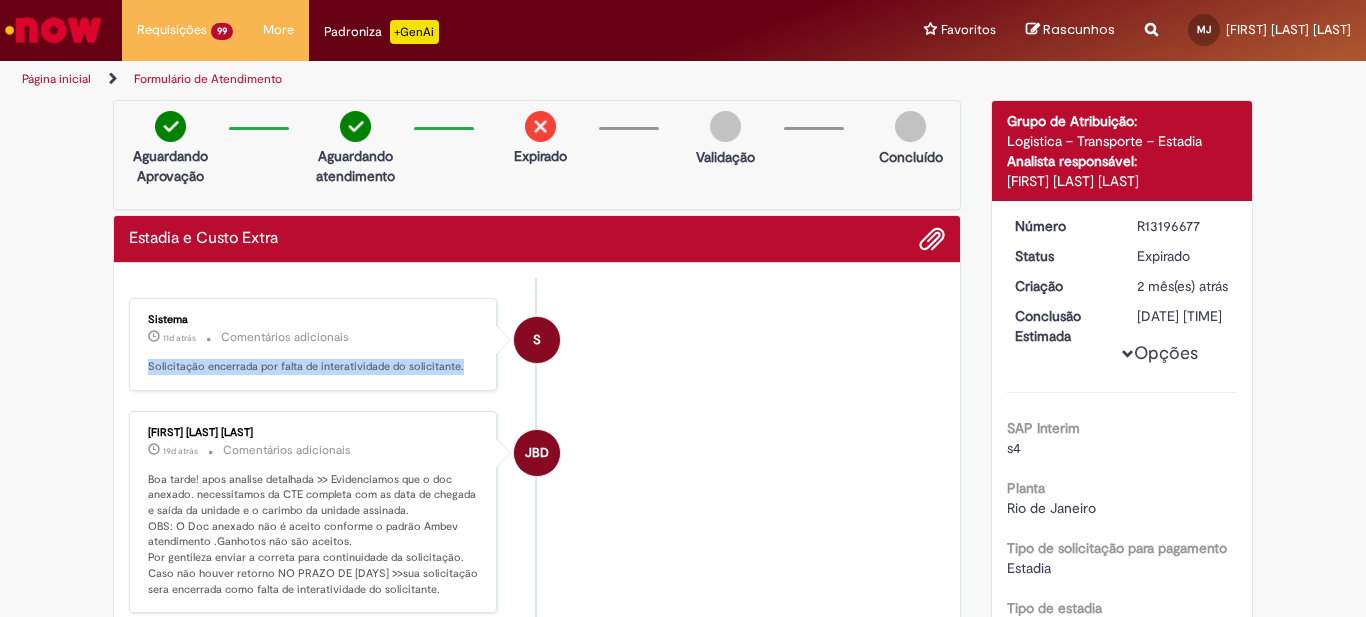drag, startPoint x: 136, startPoint y: 366, endPoint x: 468, endPoint y: 378, distance: 332.2168 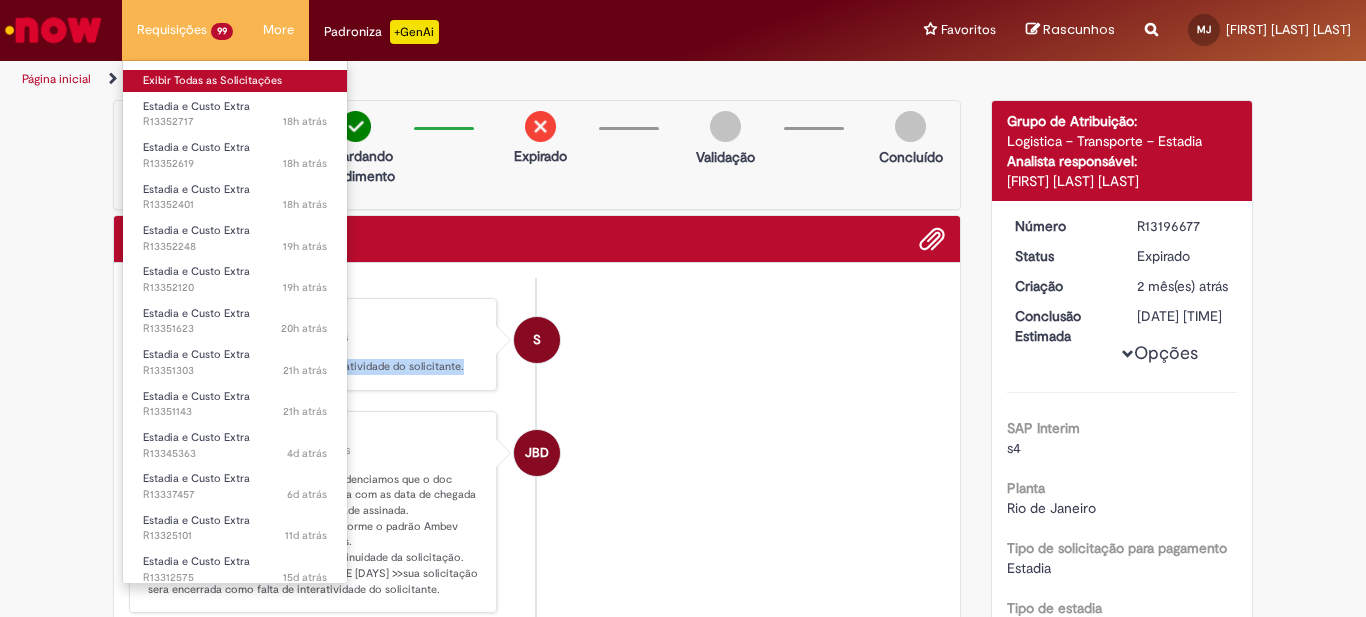click on "Exibir Todas as Solicitações" at bounding box center (235, 81) 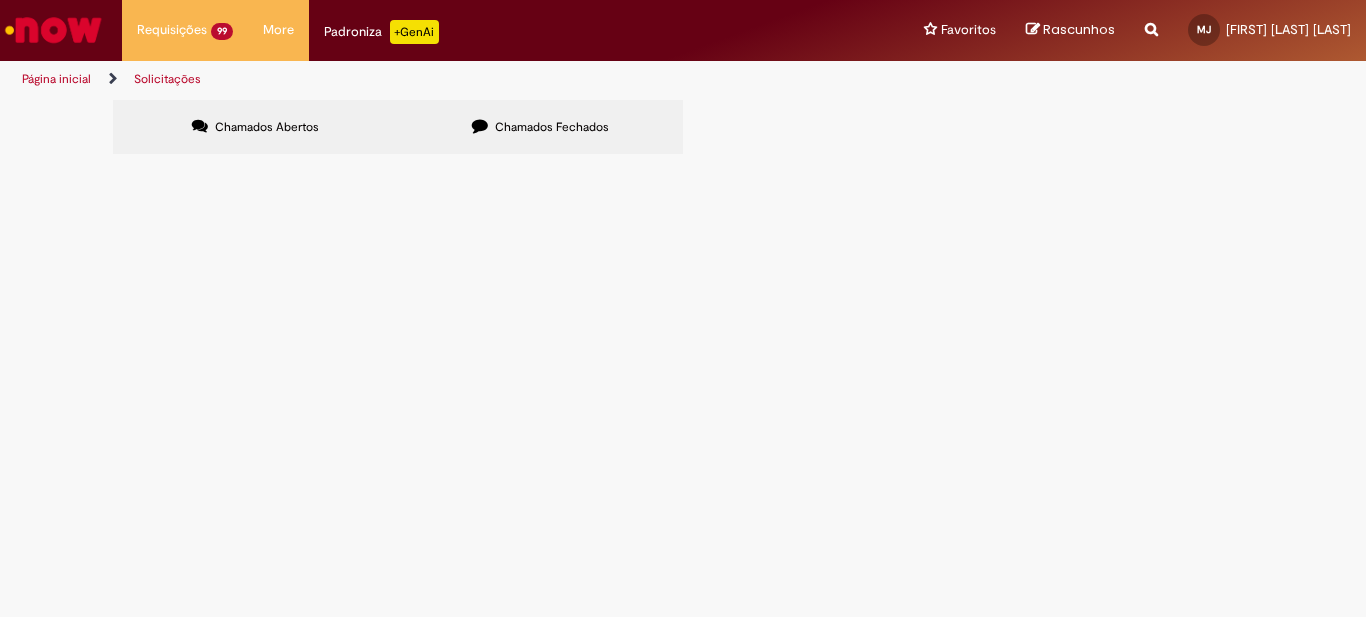 click at bounding box center (0, 0) 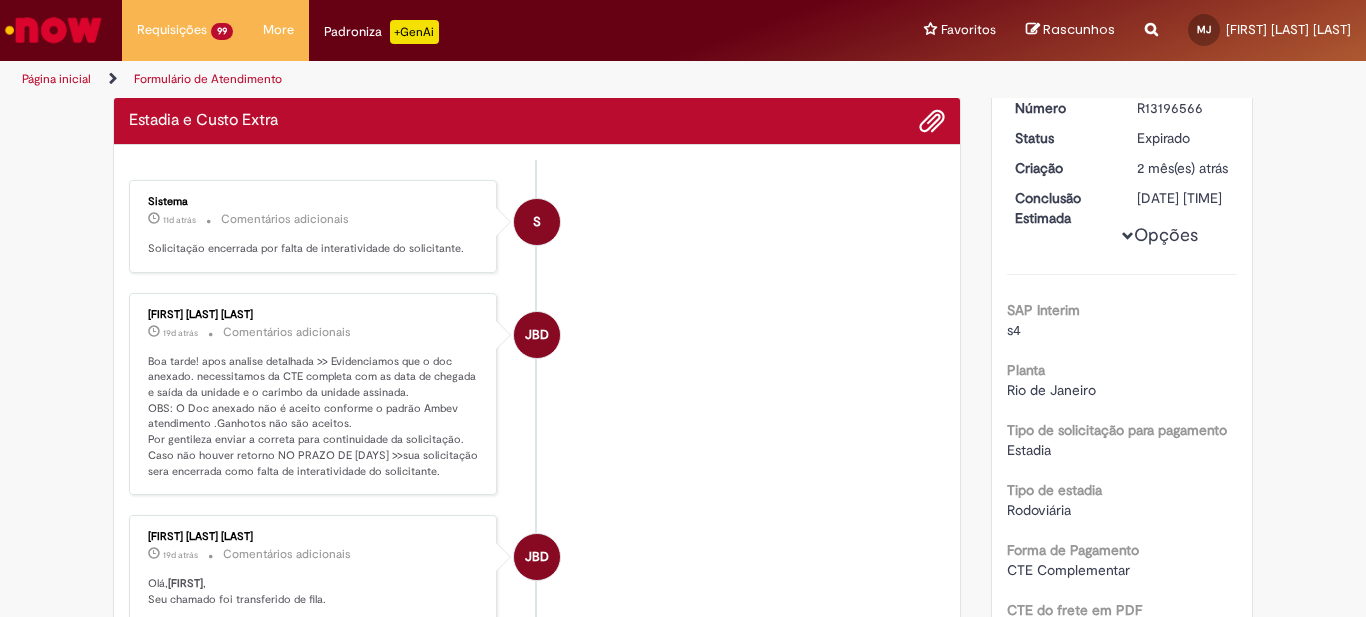 scroll, scrollTop: 100, scrollLeft: 0, axis: vertical 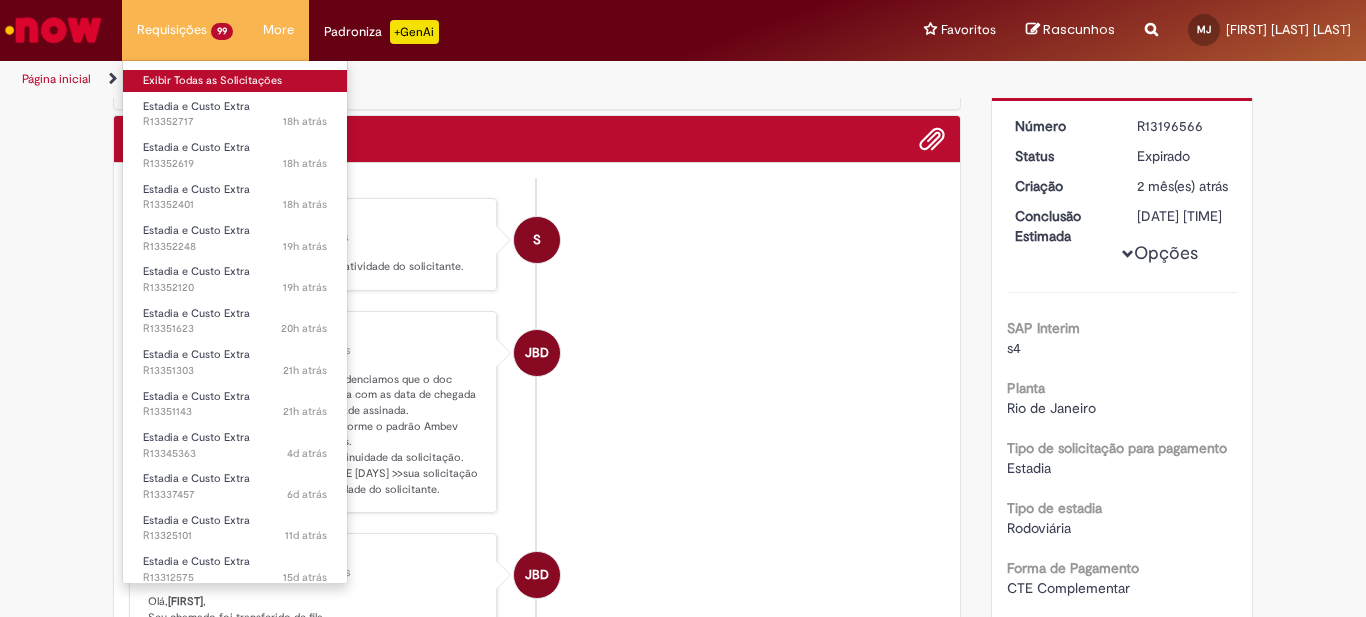 click on "Exibir Todas as Solicitações" at bounding box center [235, 81] 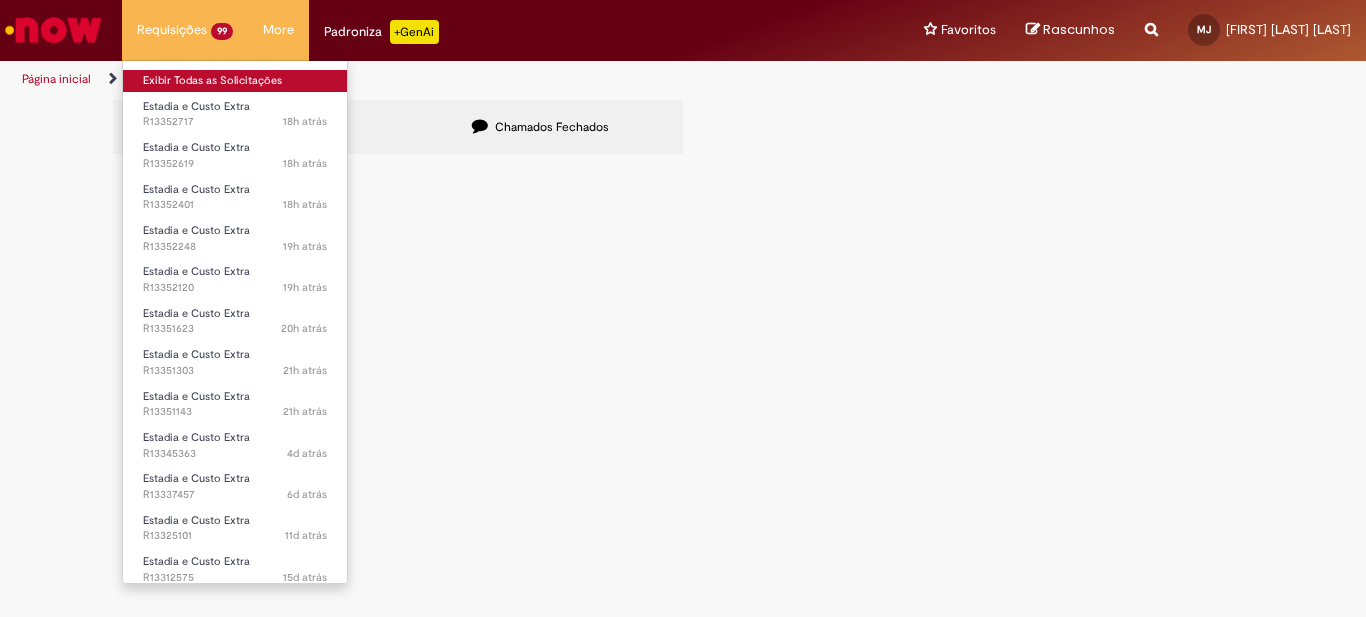 scroll, scrollTop: 0, scrollLeft: 0, axis: both 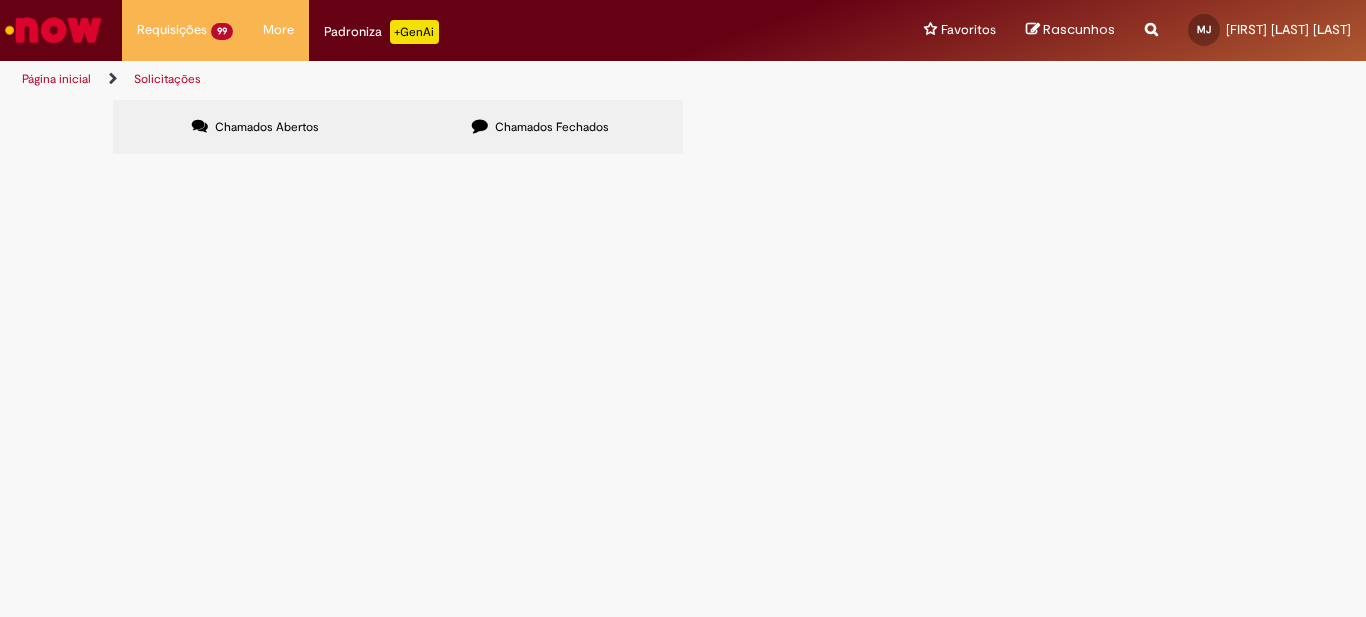 click at bounding box center [0, 0] 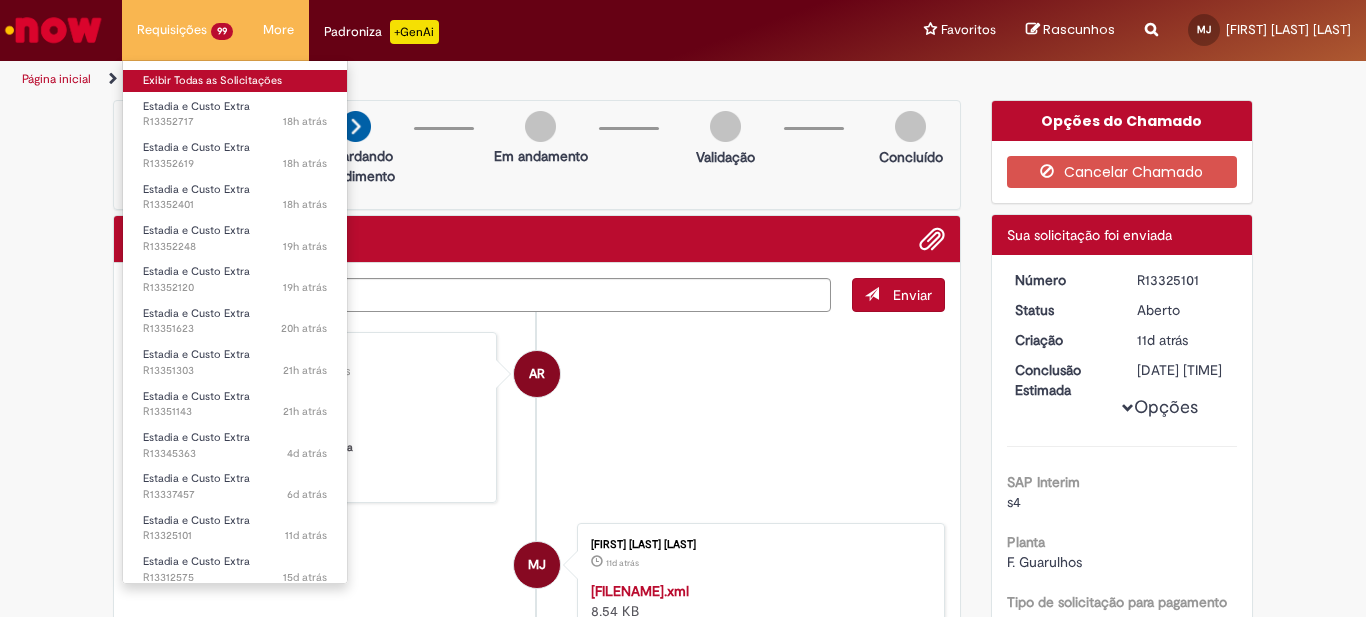 click on "Exibir Todas as Solicitações" at bounding box center (235, 81) 